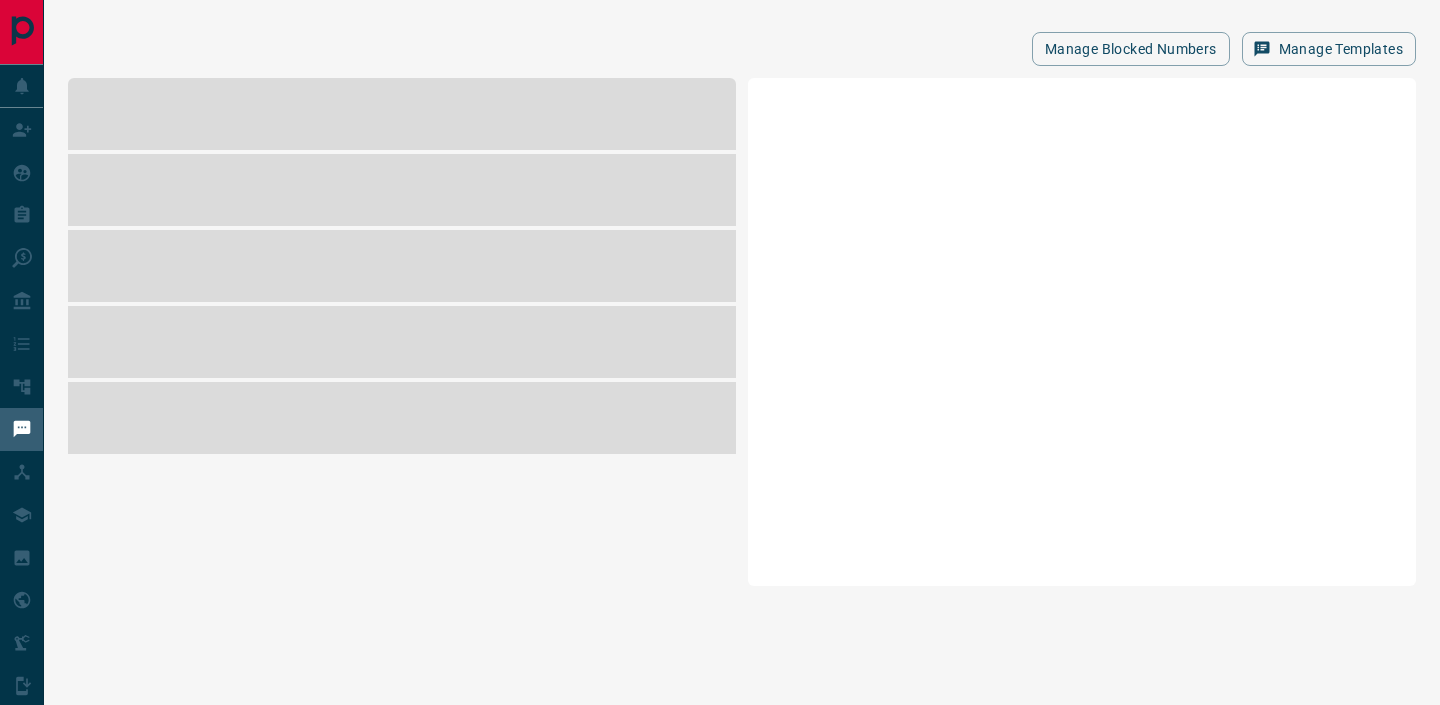 scroll, scrollTop: 0, scrollLeft: 0, axis: both 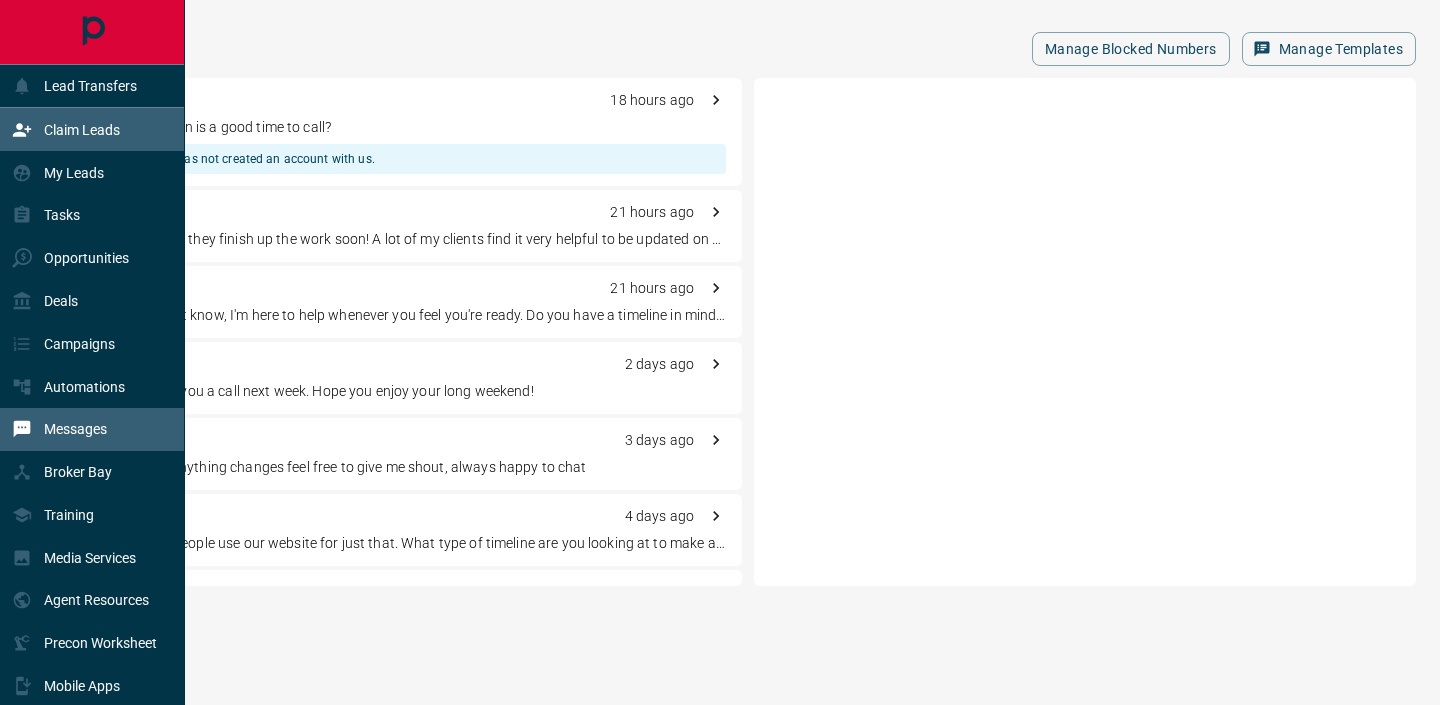 click on "Claim Leads" at bounding box center (82, 130) 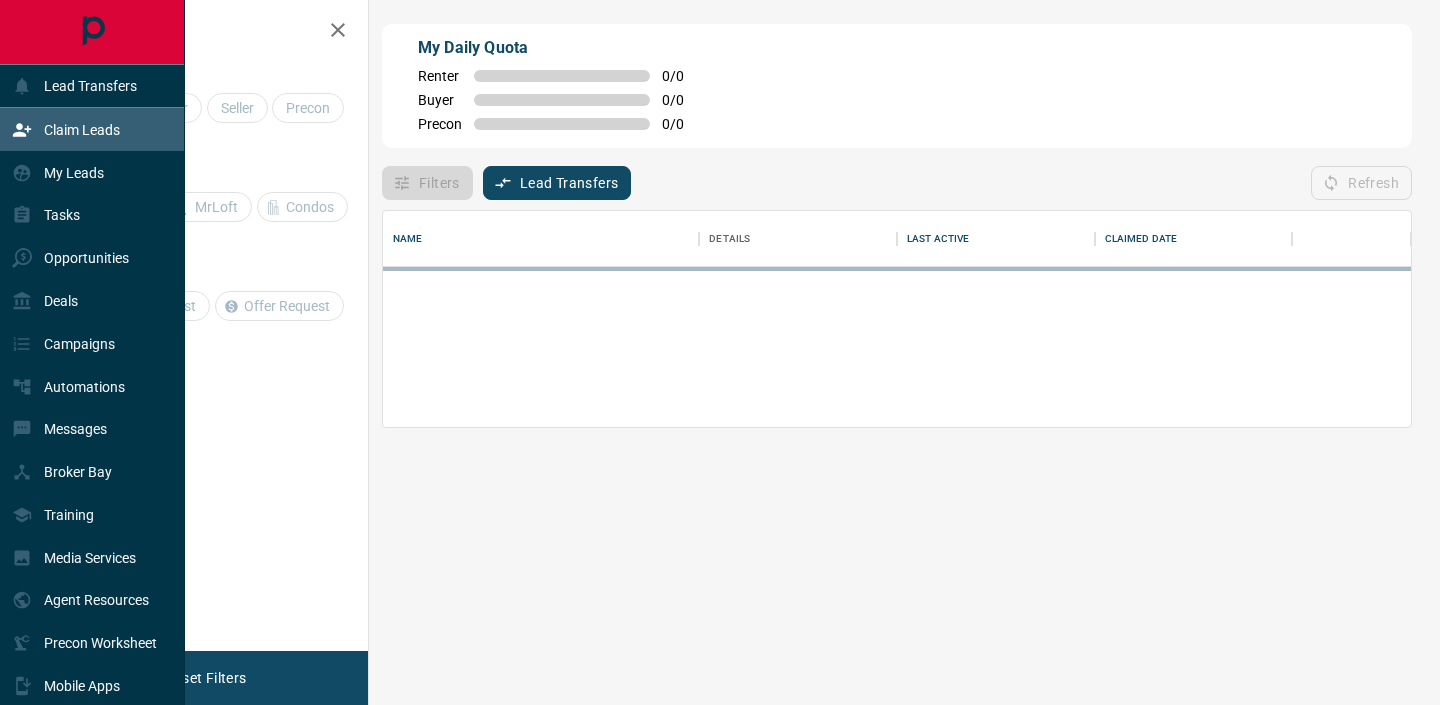 scroll, scrollTop: 1, scrollLeft: 1, axis: both 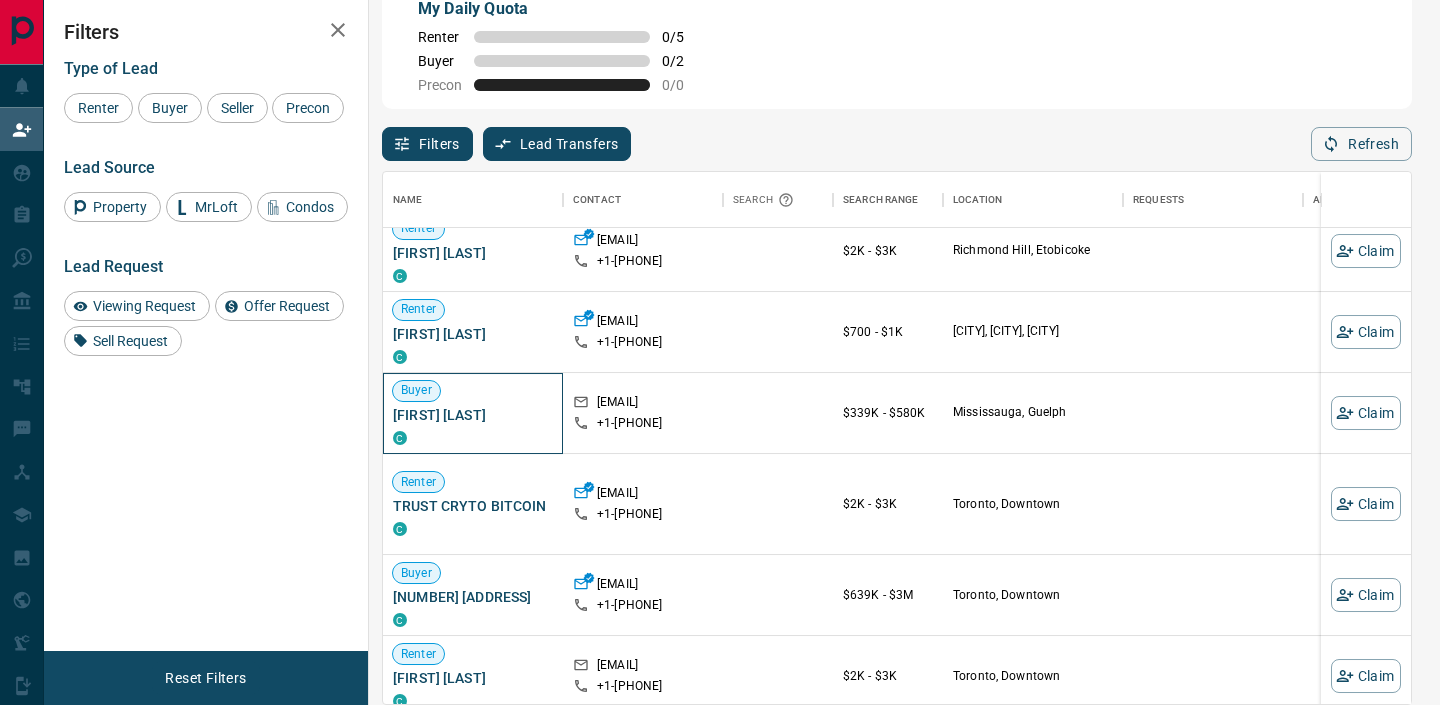 click on "[FIRST] [LAST]" at bounding box center (473, 415) 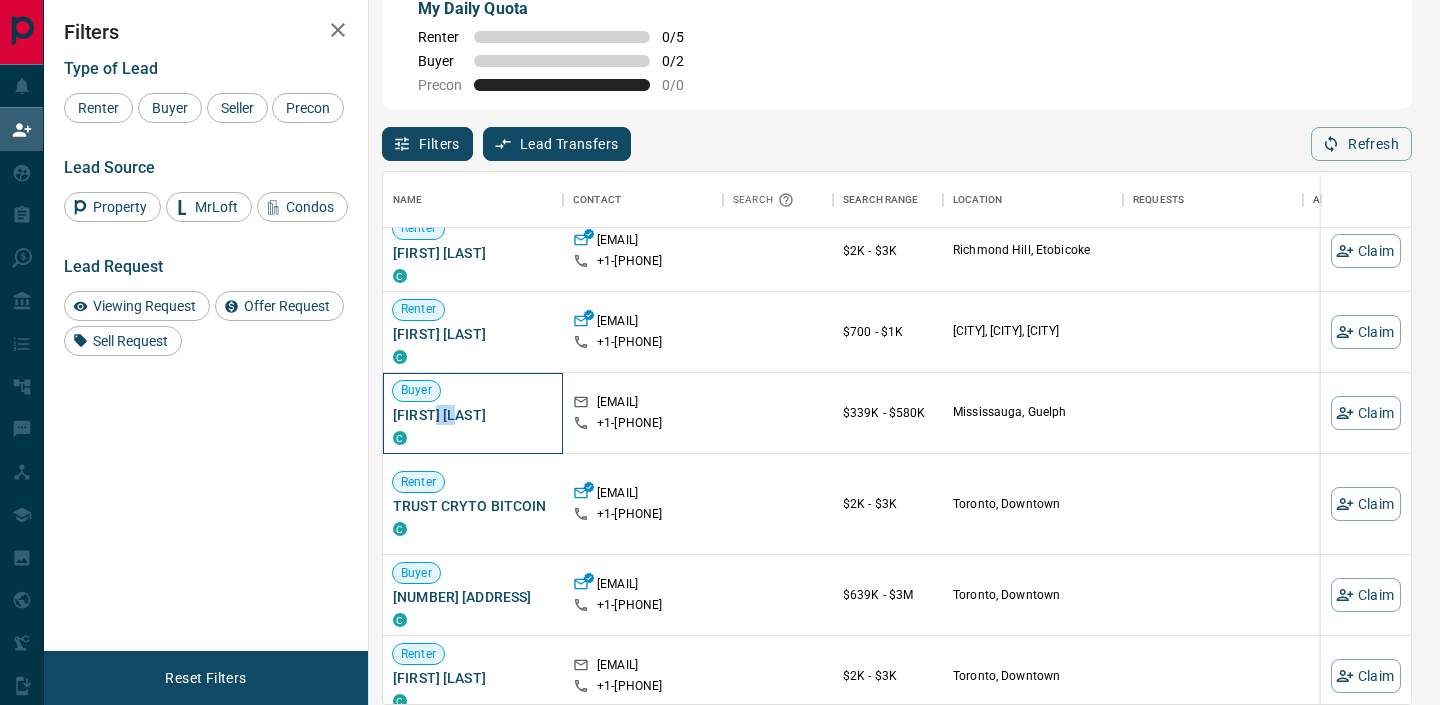 click on "[FIRST] [LAST]" at bounding box center [473, 415] 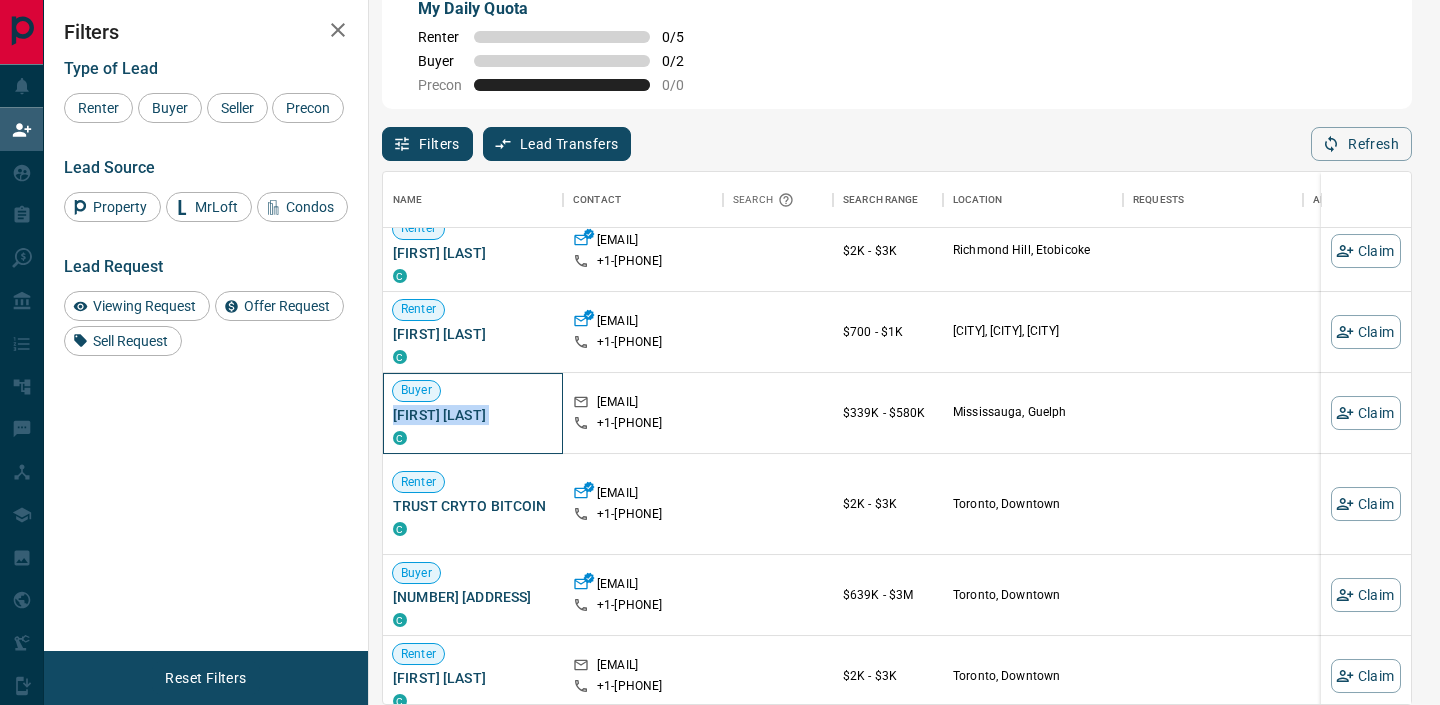 click on "[FIRST] [LAST]" at bounding box center [473, 415] 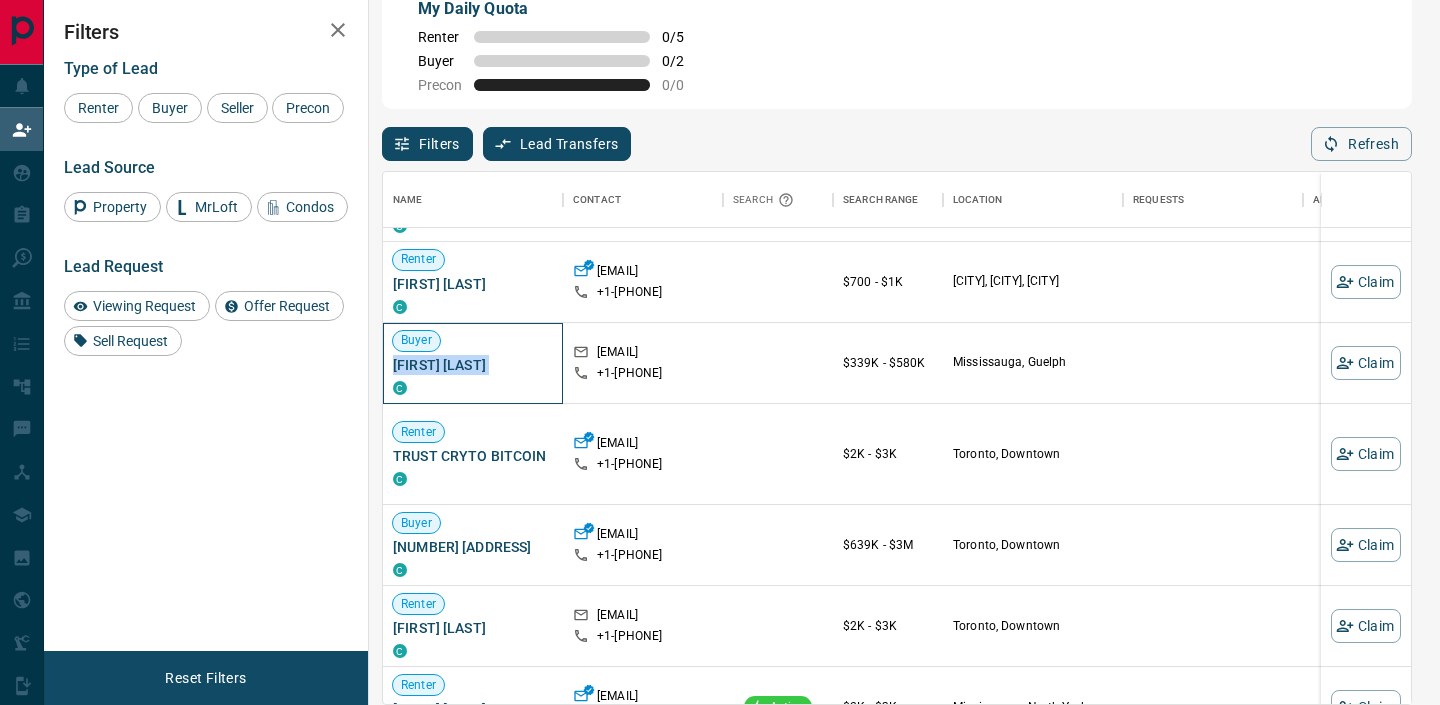 scroll, scrollTop: 626, scrollLeft: 0, axis: vertical 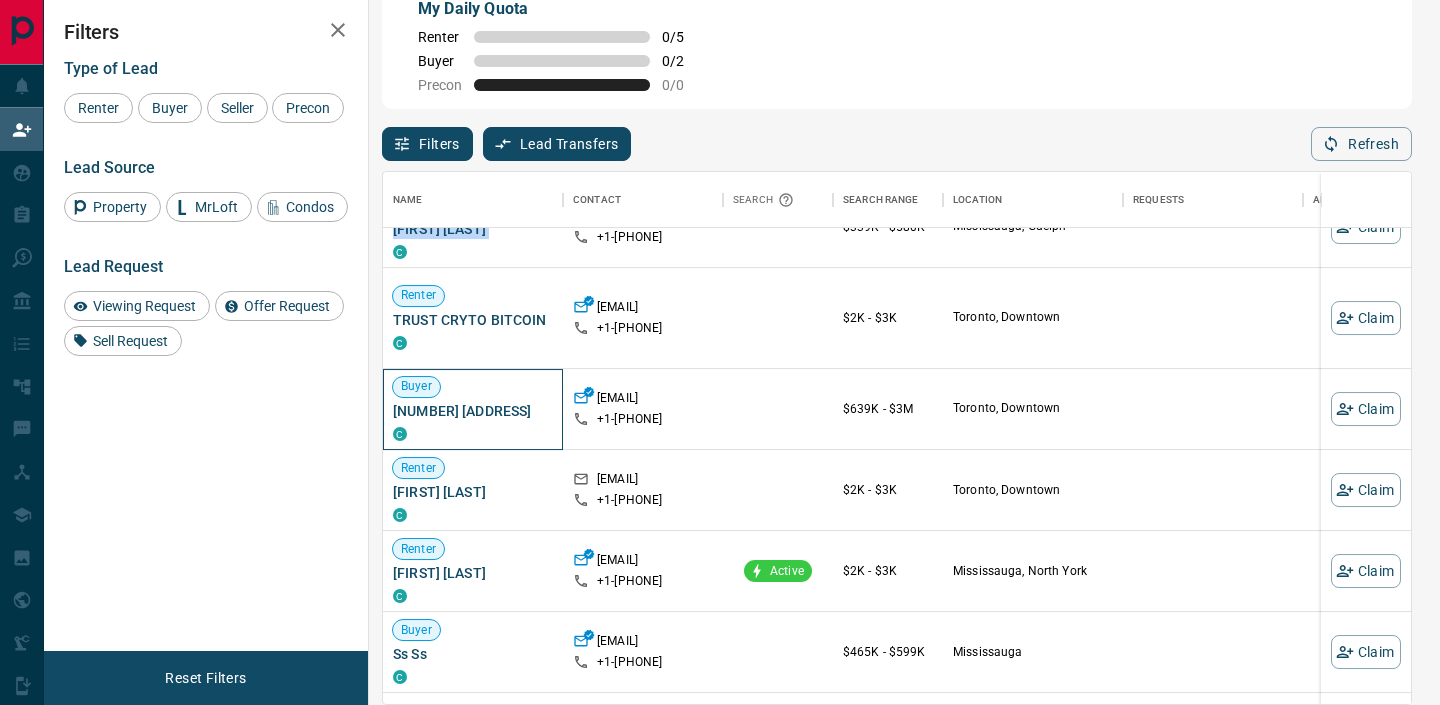 click on "Buyer" at bounding box center [473, 387] 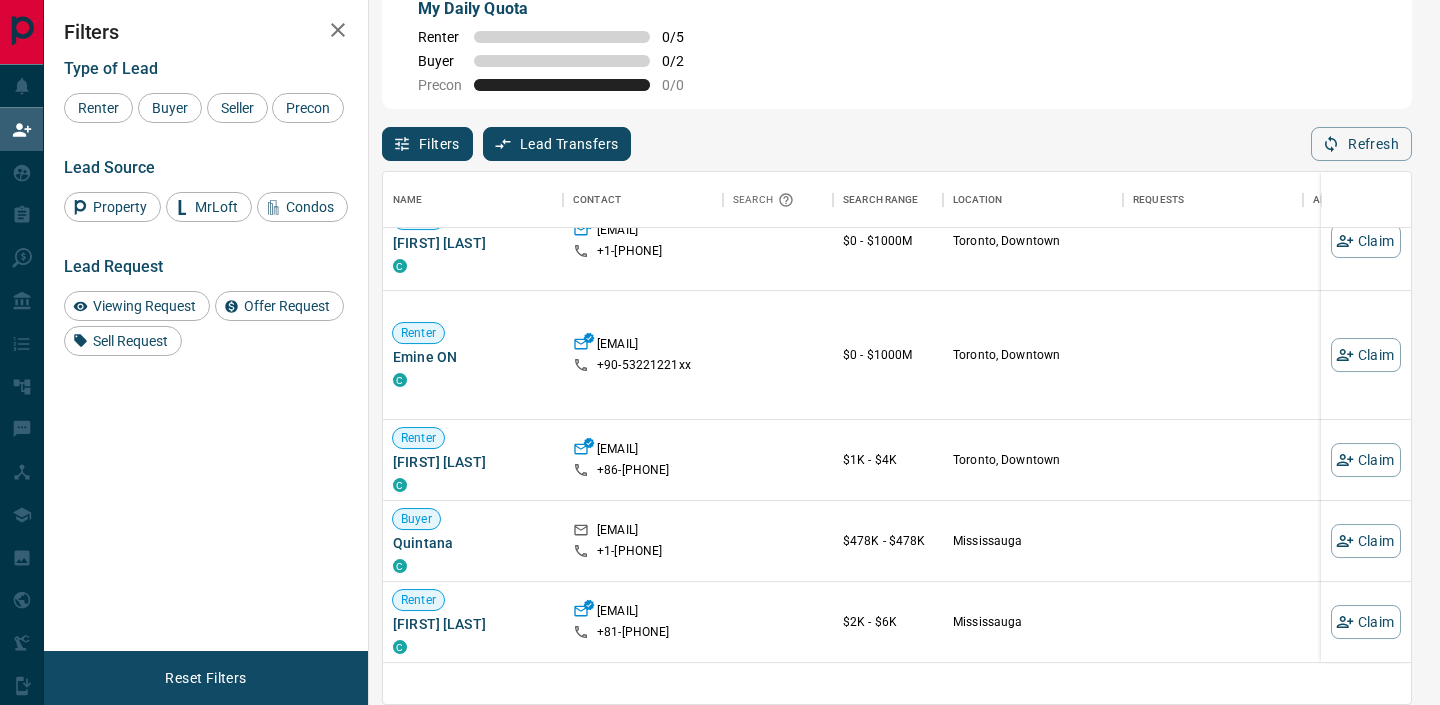 scroll, scrollTop: 0, scrollLeft: 0, axis: both 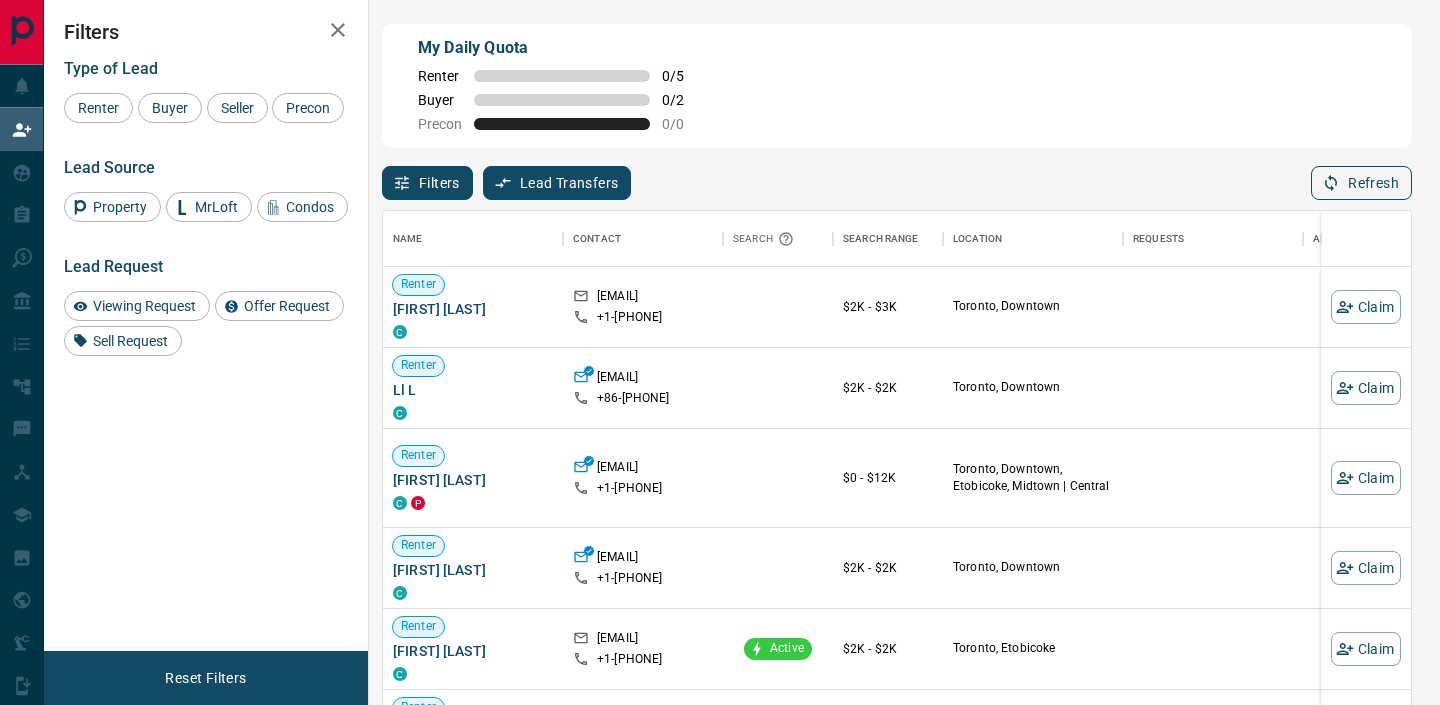 click on "Refresh" at bounding box center [1361, 183] 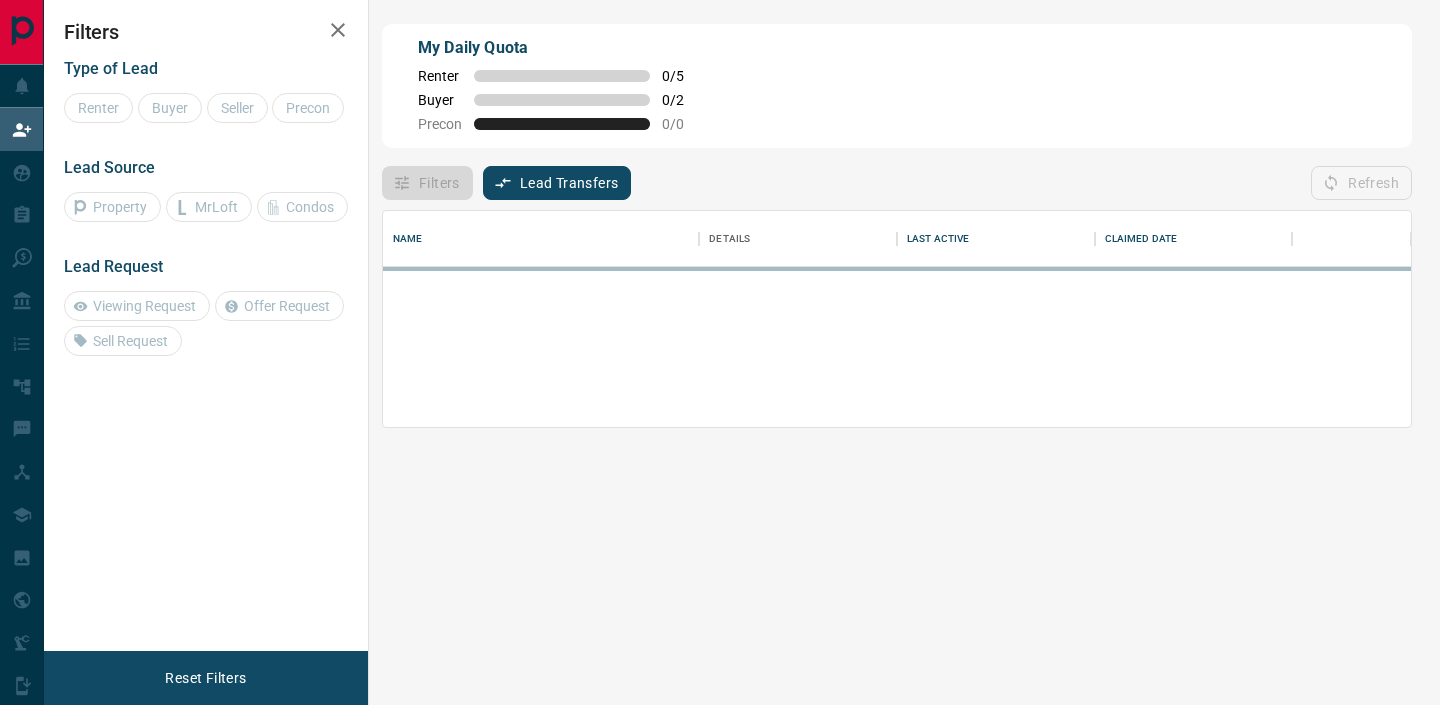 scroll, scrollTop: 1, scrollLeft: 1, axis: both 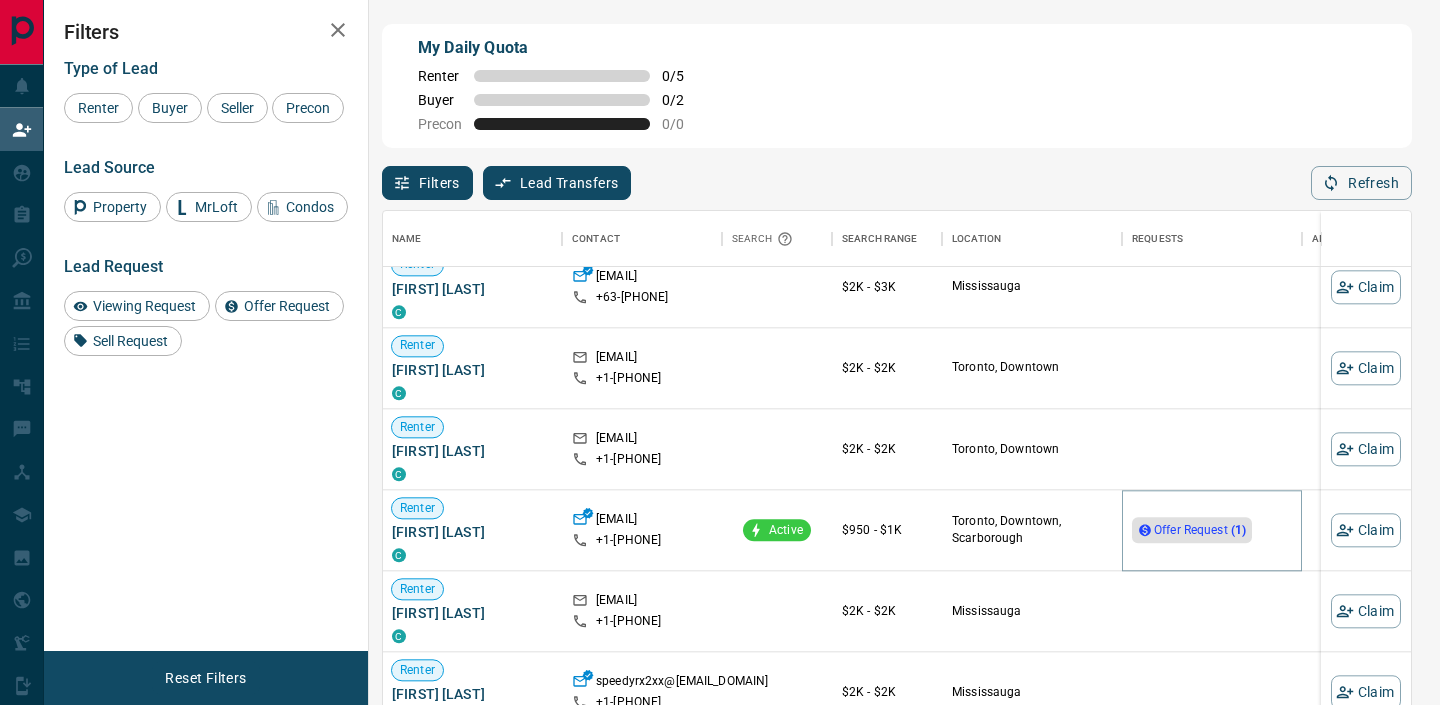 click on "Offer Request   ( 1 )" at bounding box center [1200, 530] 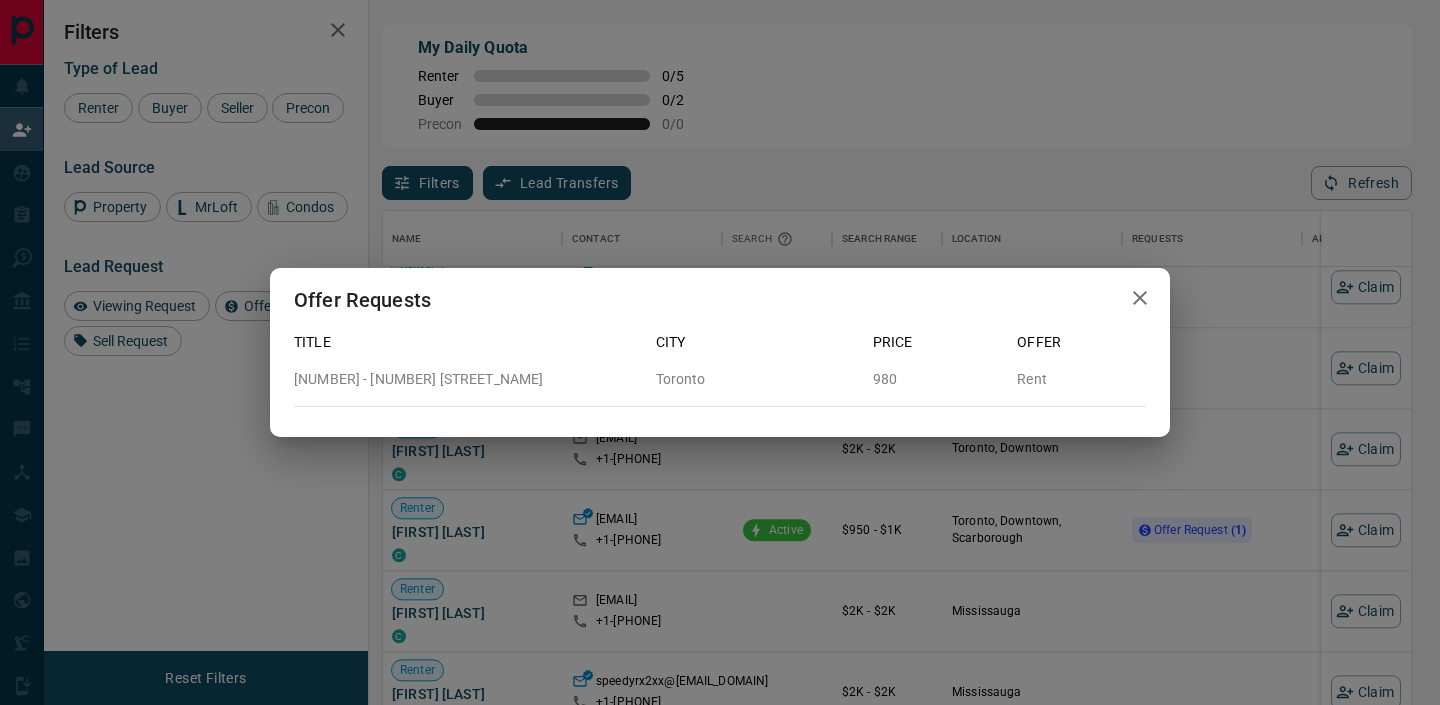 click 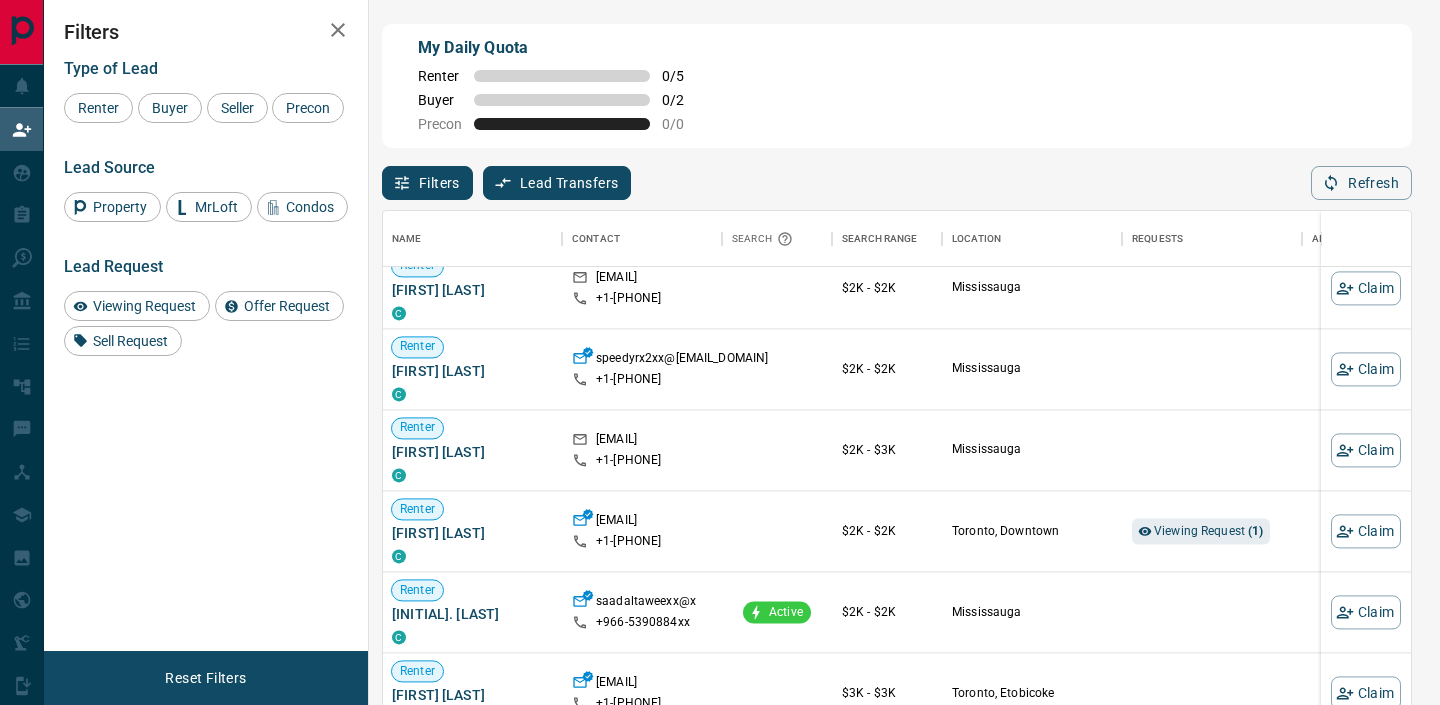 scroll, scrollTop: 2659, scrollLeft: 1, axis: both 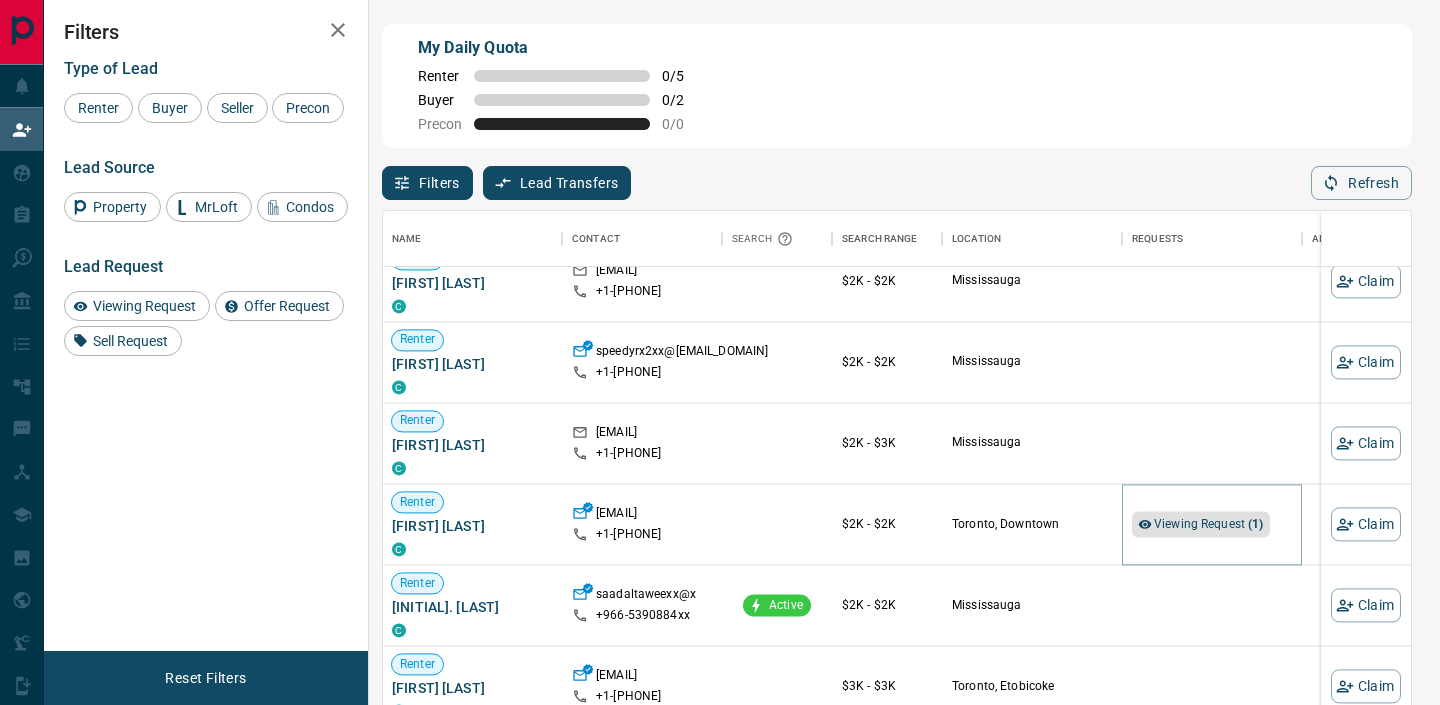 click on "Viewing Request   ( 1 )" at bounding box center [1209, 524] 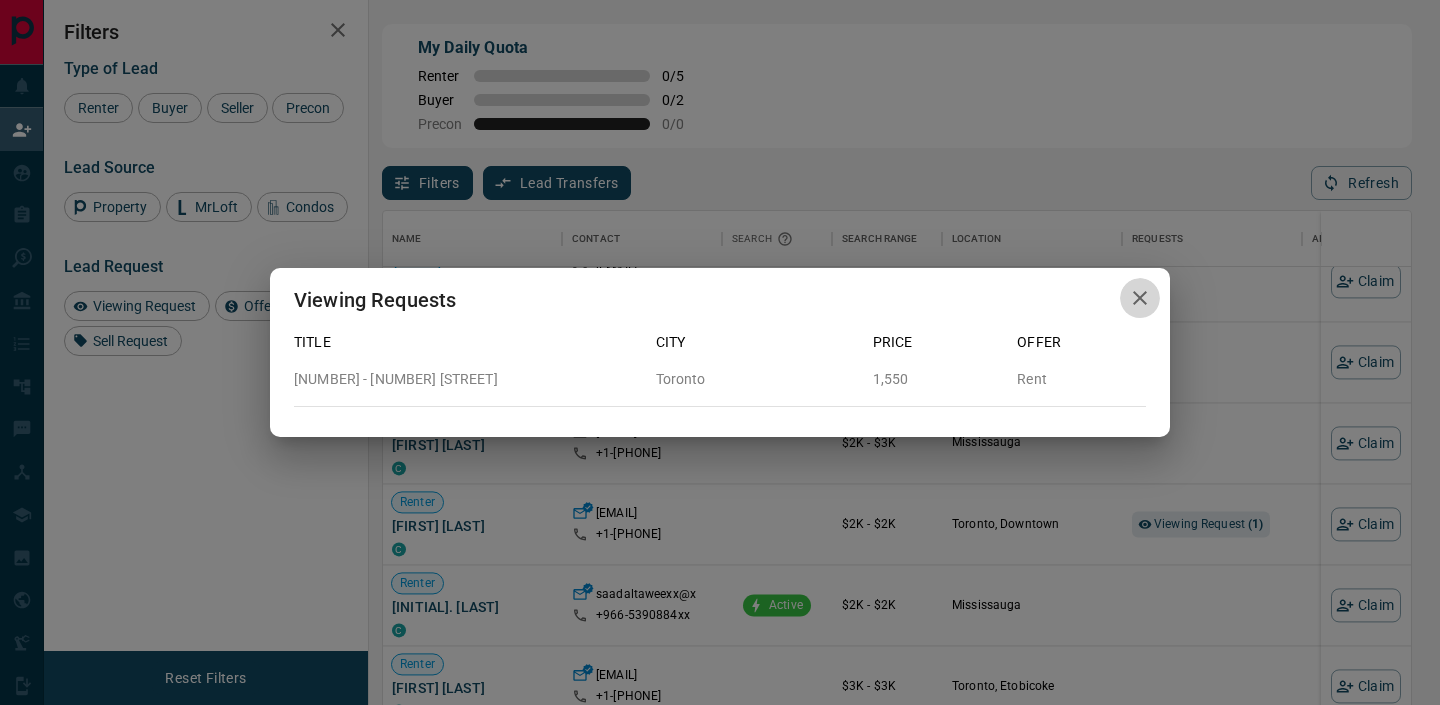 click 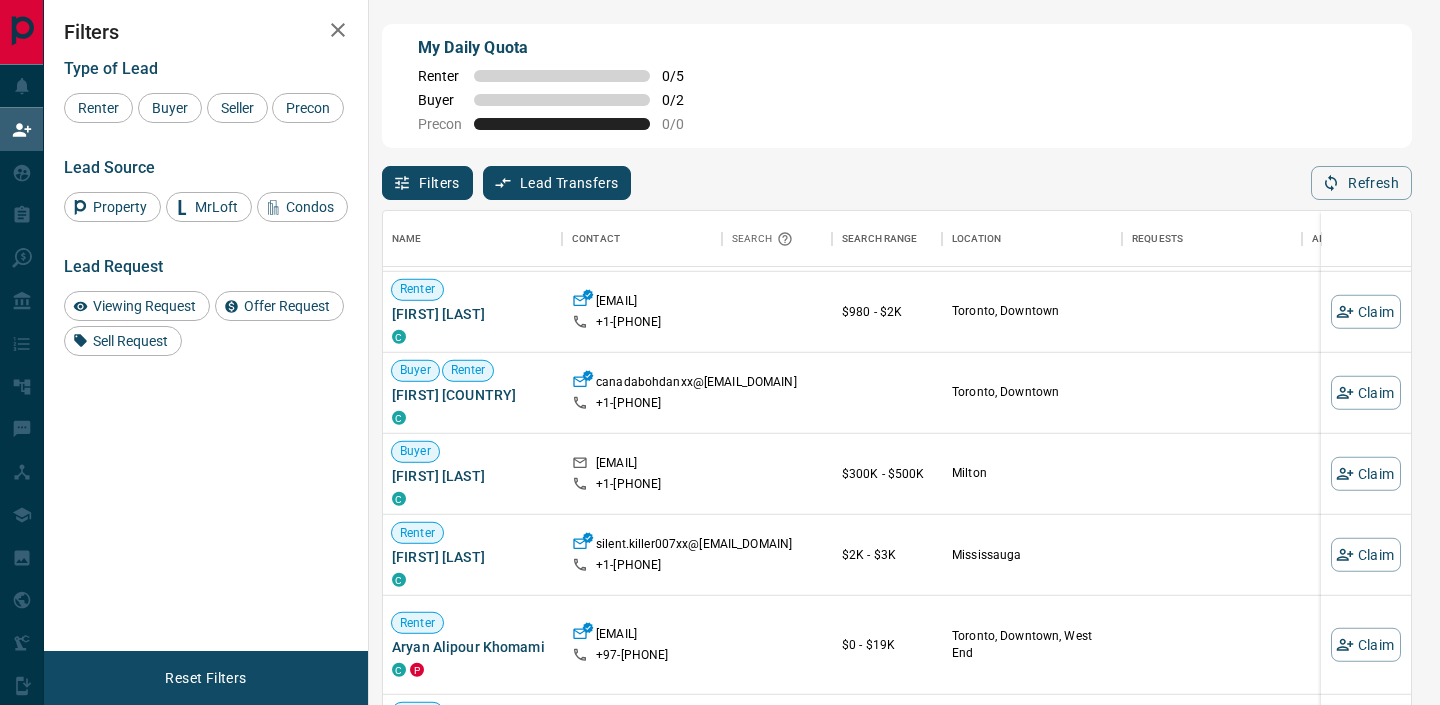 scroll, scrollTop: 5190, scrollLeft: 1, axis: both 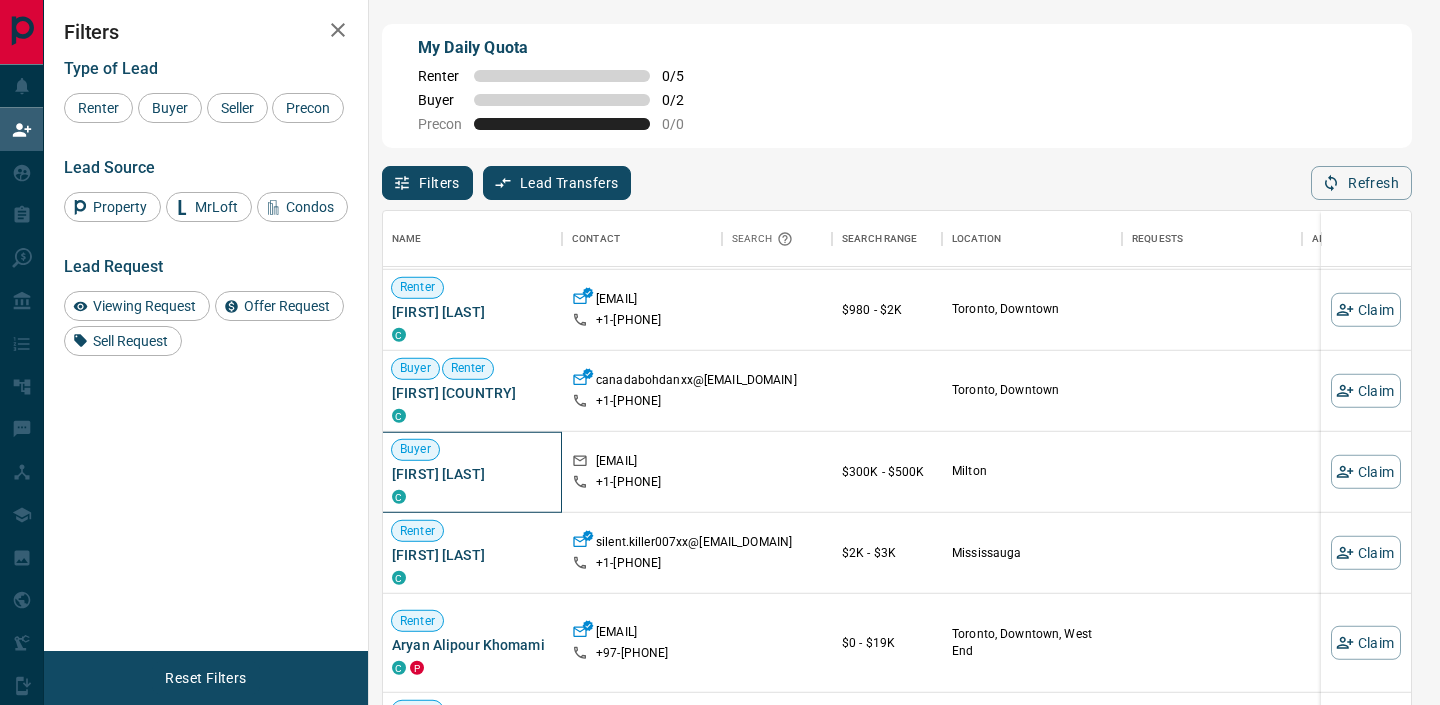 click on "[FIRST] [LAST]" at bounding box center [472, 474] 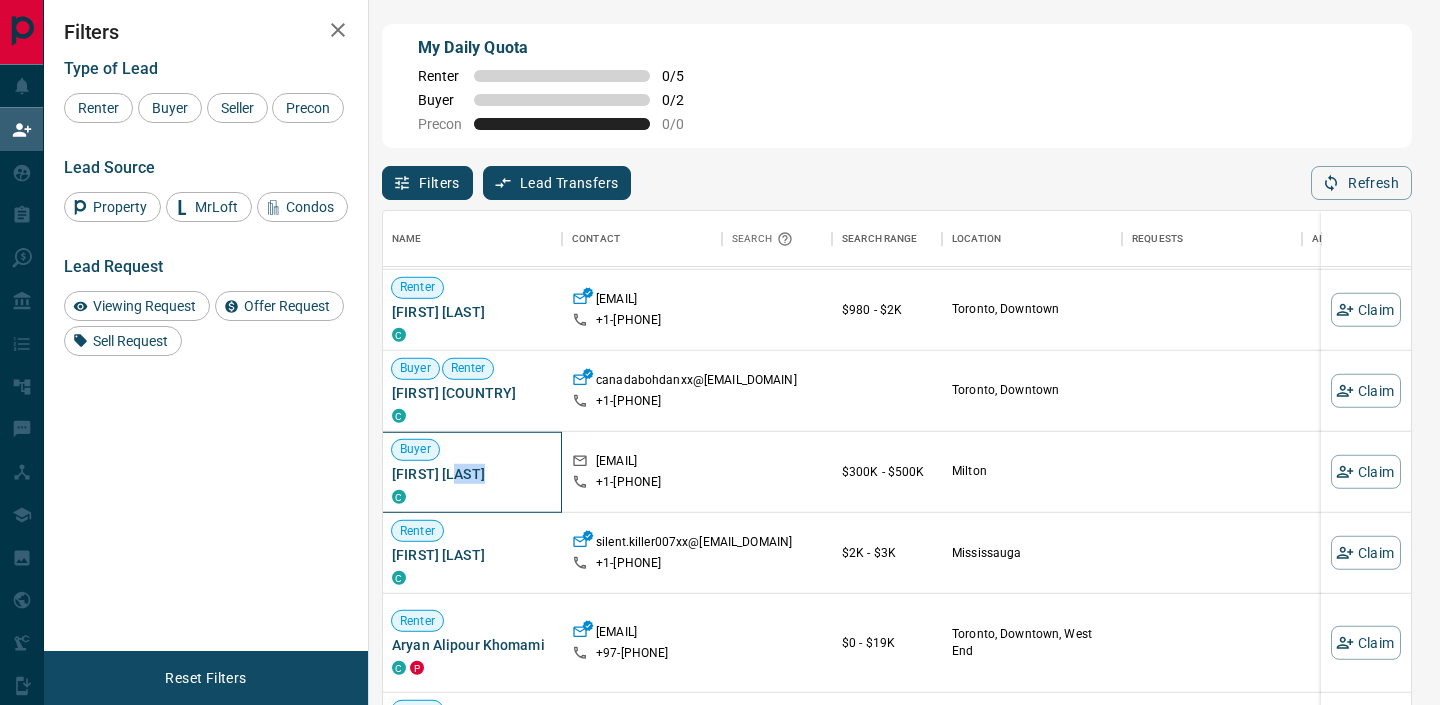 click on "[FIRST] [LAST]" at bounding box center [472, 474] 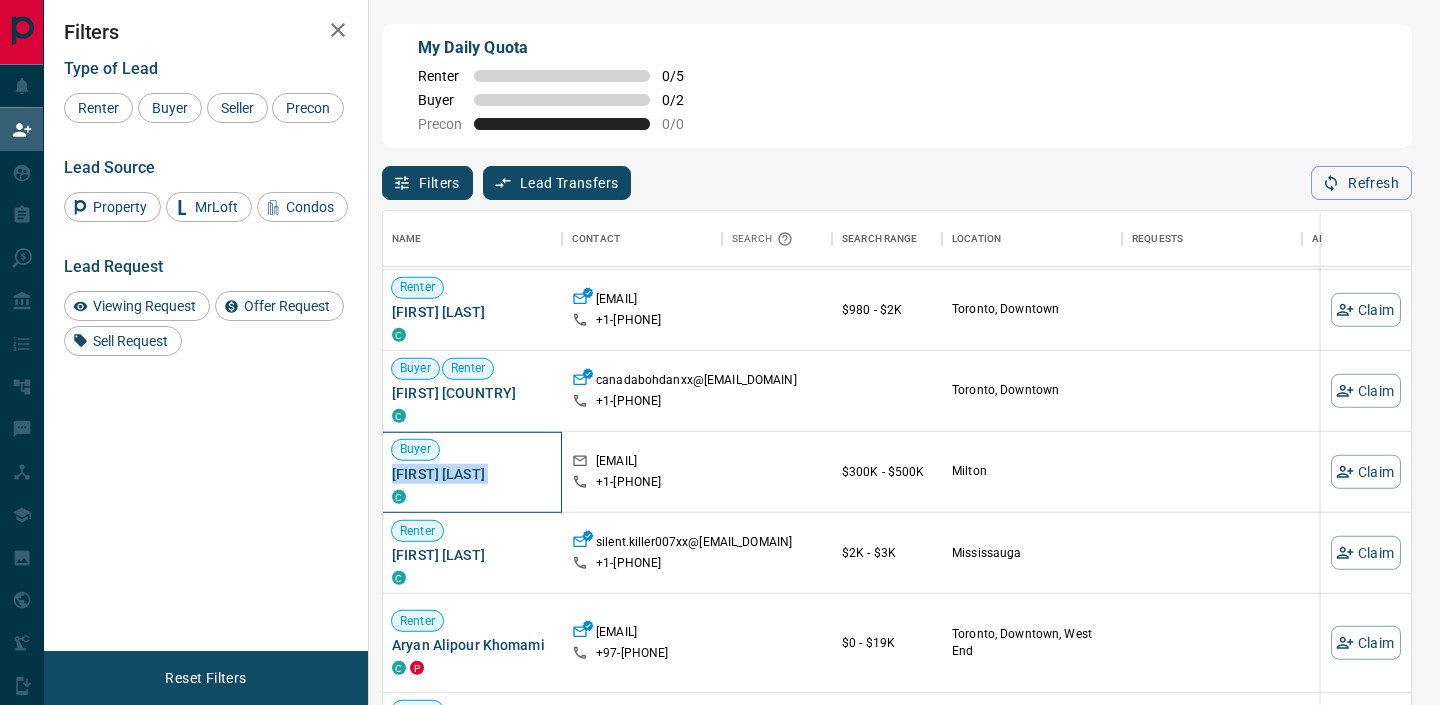 click on "[FIRST] [LAST]" at bounding box center (472, 474) 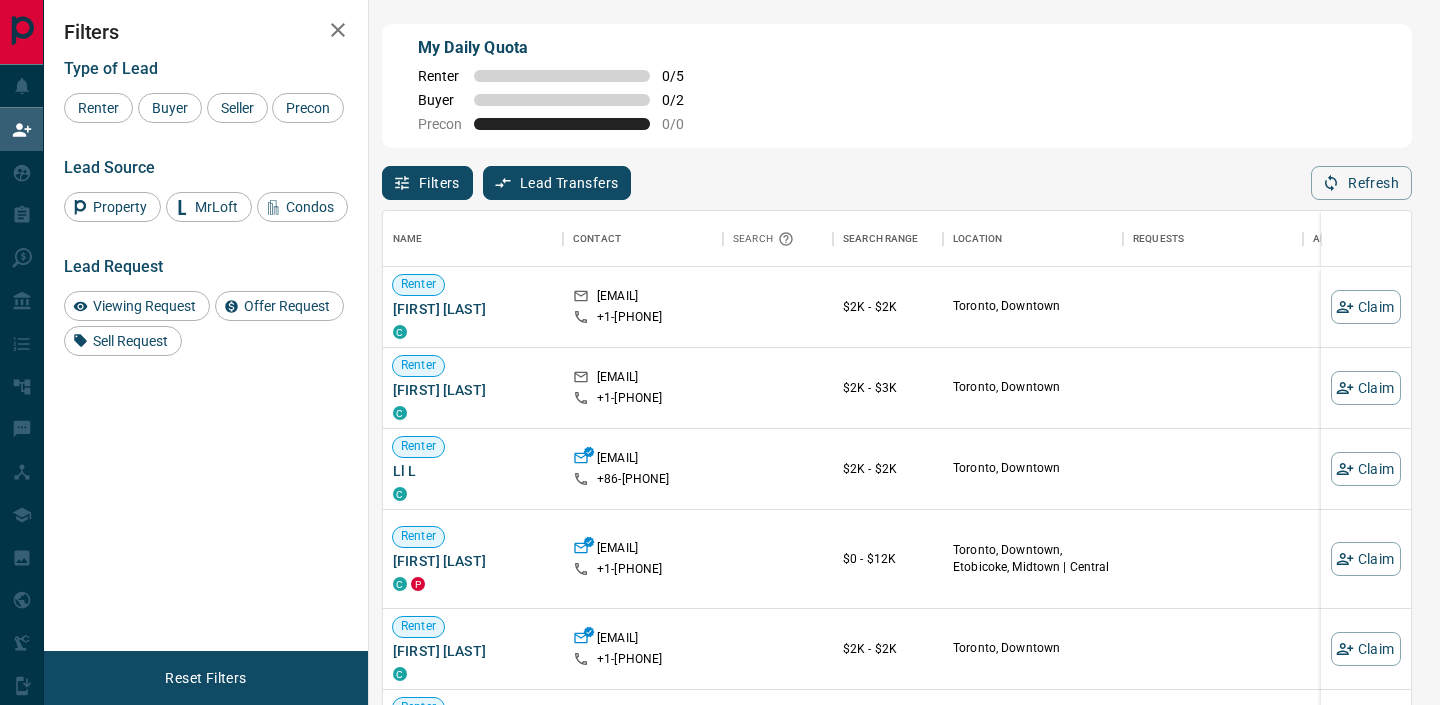 scroll, scrollTop: 1, scrollLeft: 1, axis: both 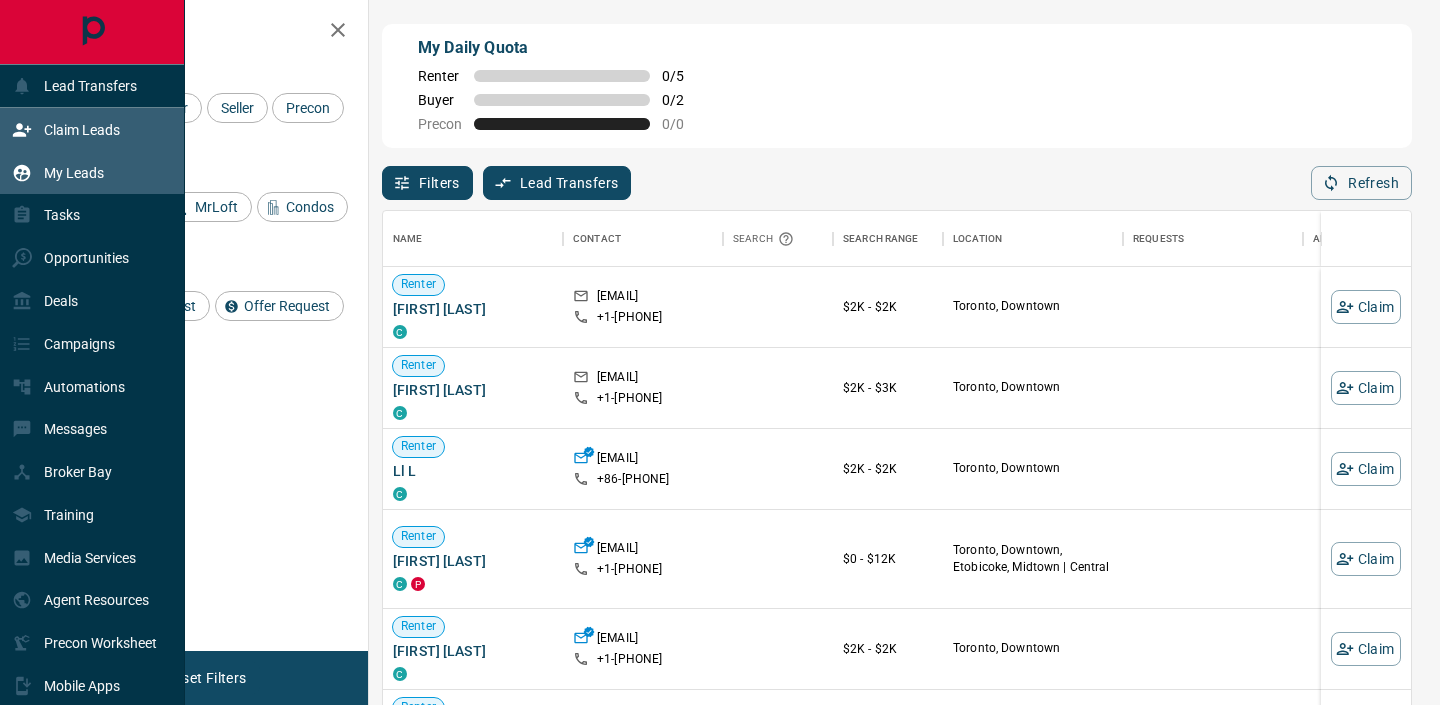 click on "My Leads" at bounding box center (74, 173) 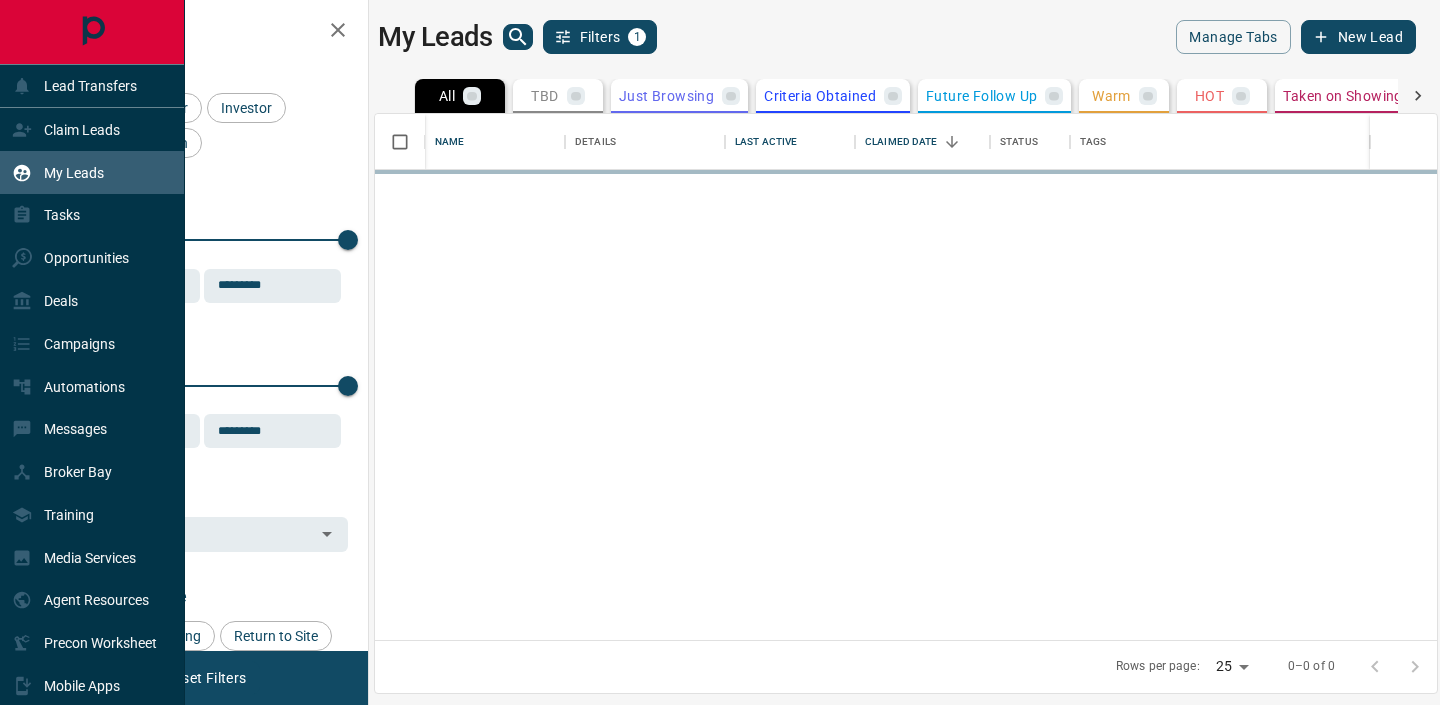 scroll, scrollTop: 1, scrollLeft: 1, axis: both 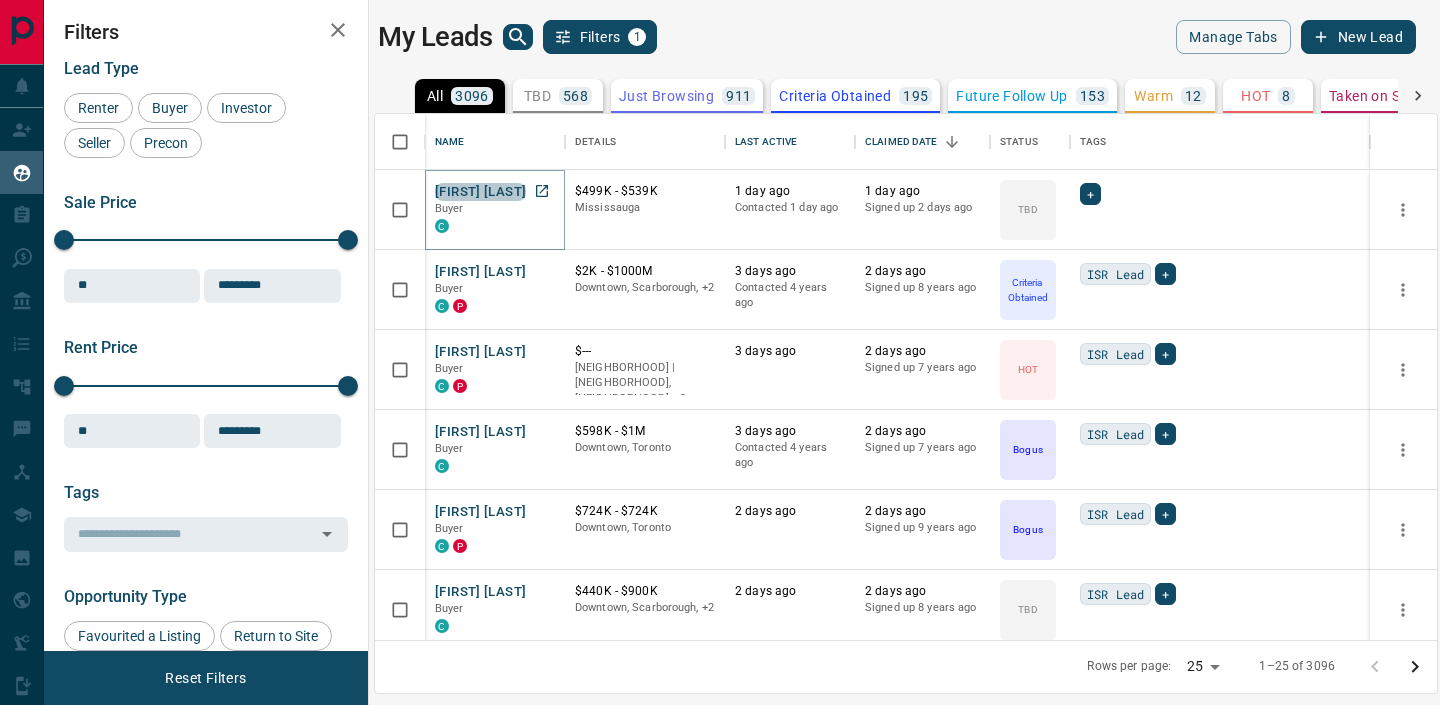 click on "[FIRST] [LAST]" at bounding box center [480, 192] 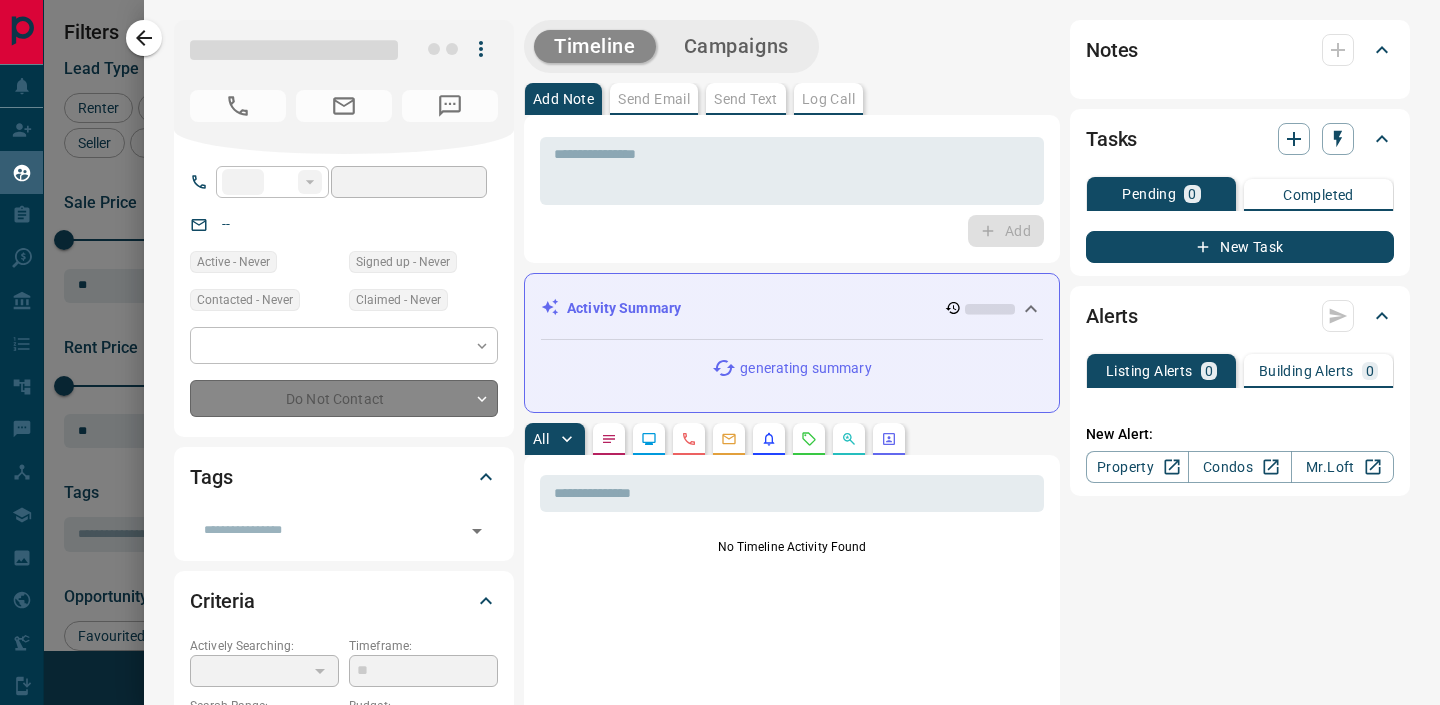 type on "**" 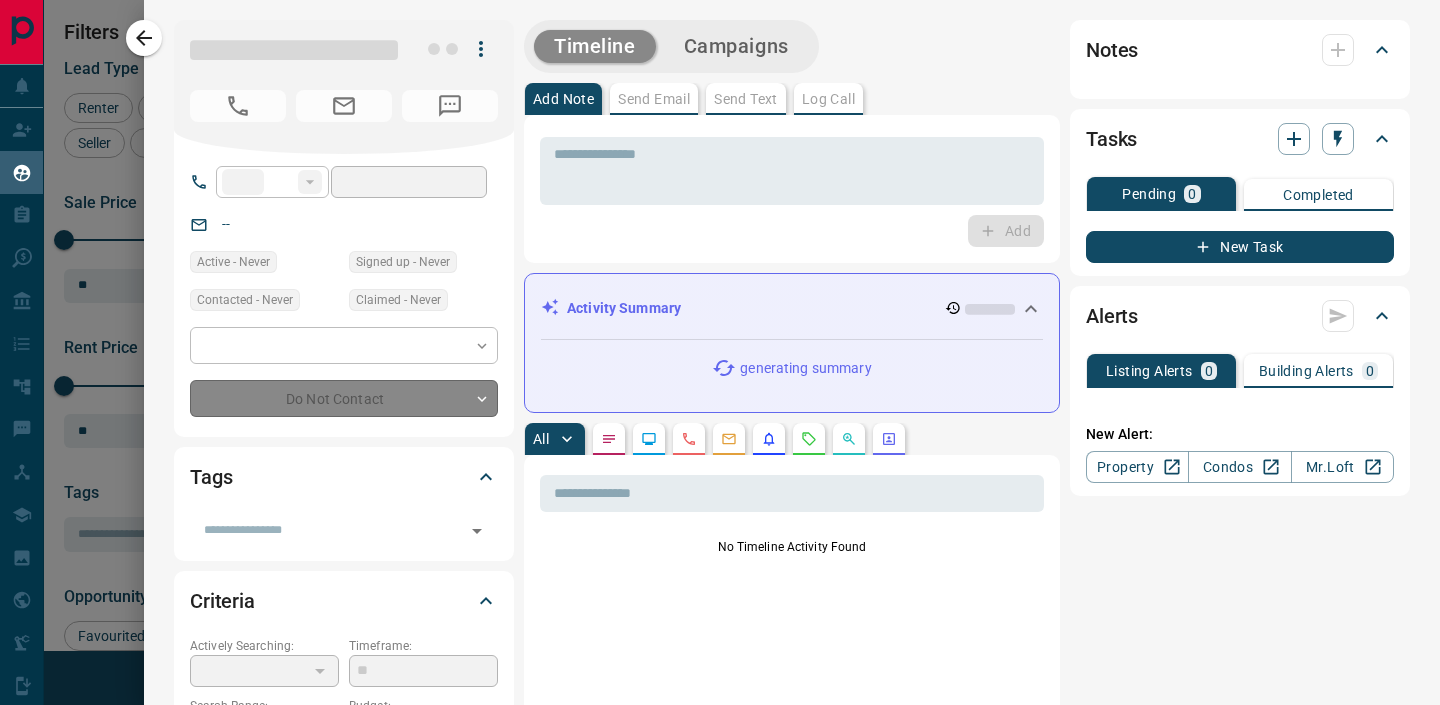 type on "**********" 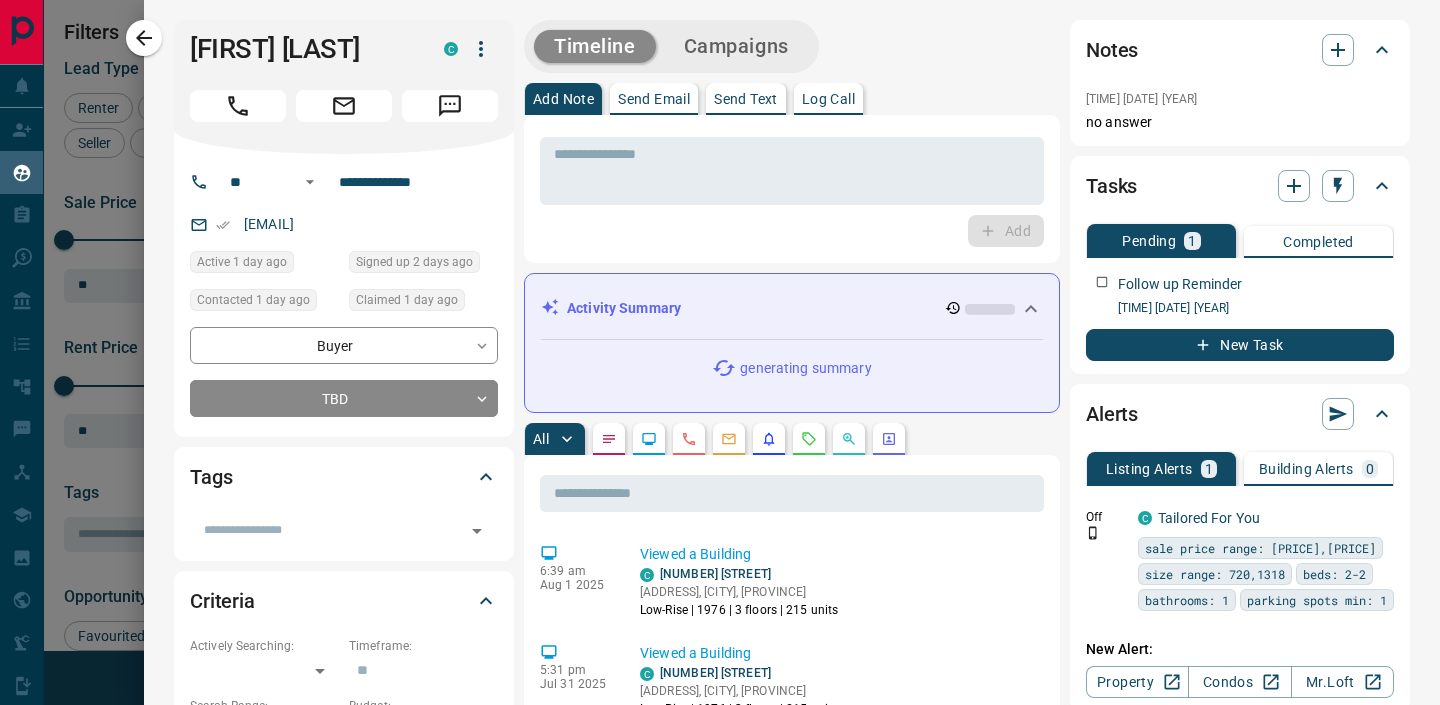 click at bounding box center (720, 352) 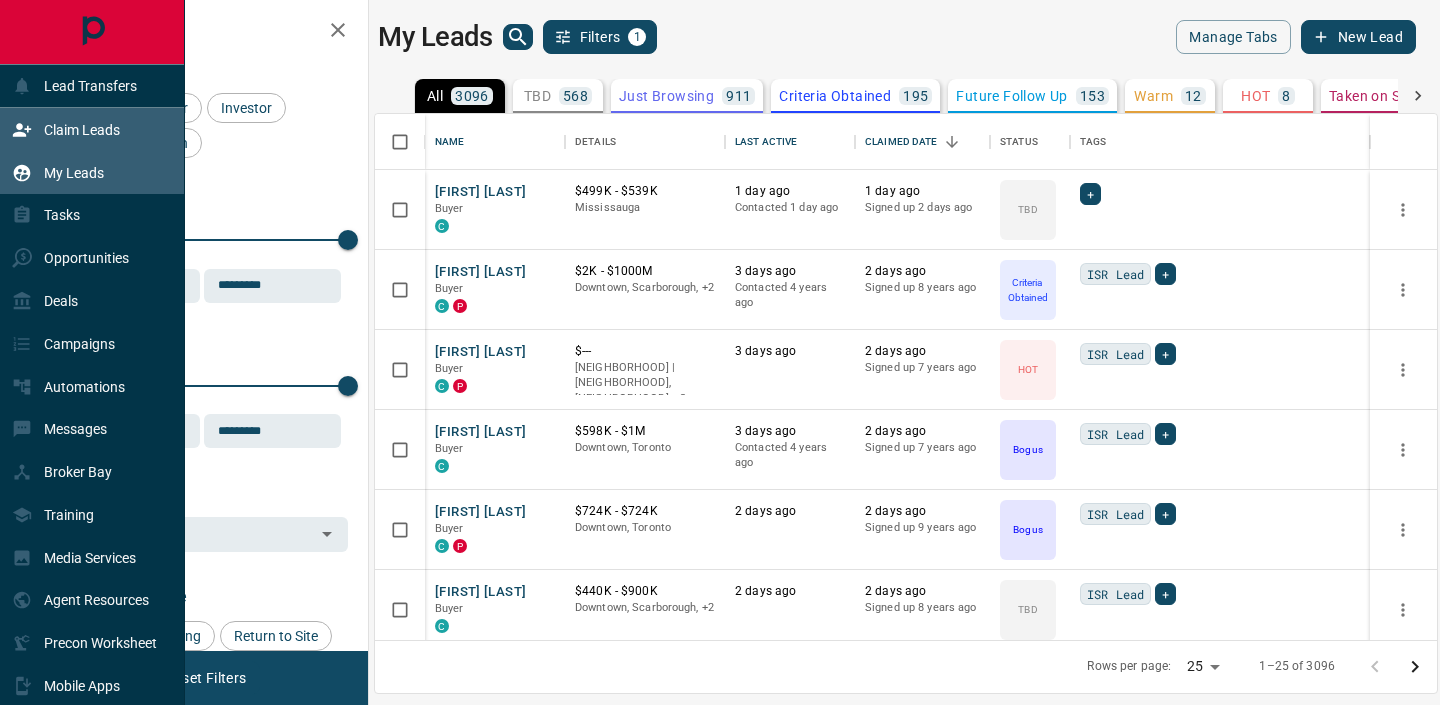 click on "Claim Leads" at bounding box center [82, 130] 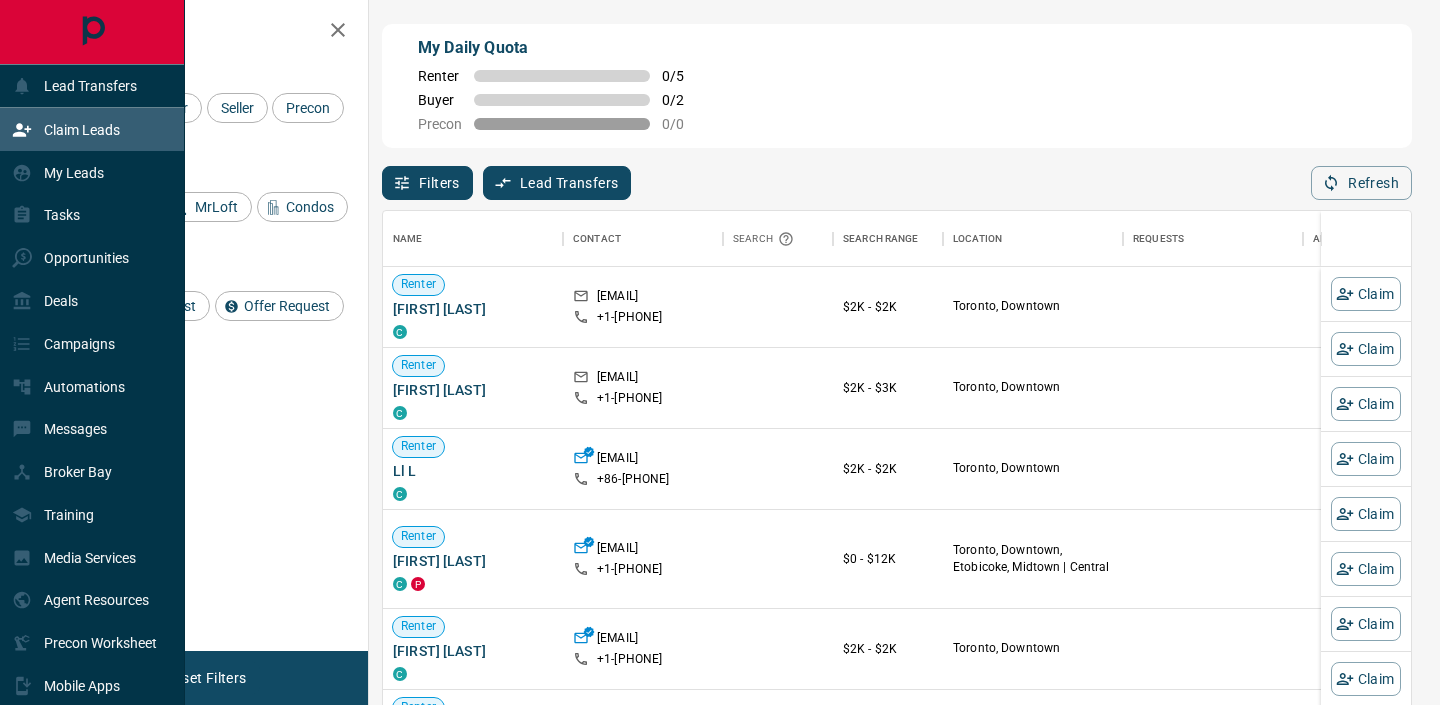 scroll, scrollTop: 1, scrollLeft: 1, axis: both 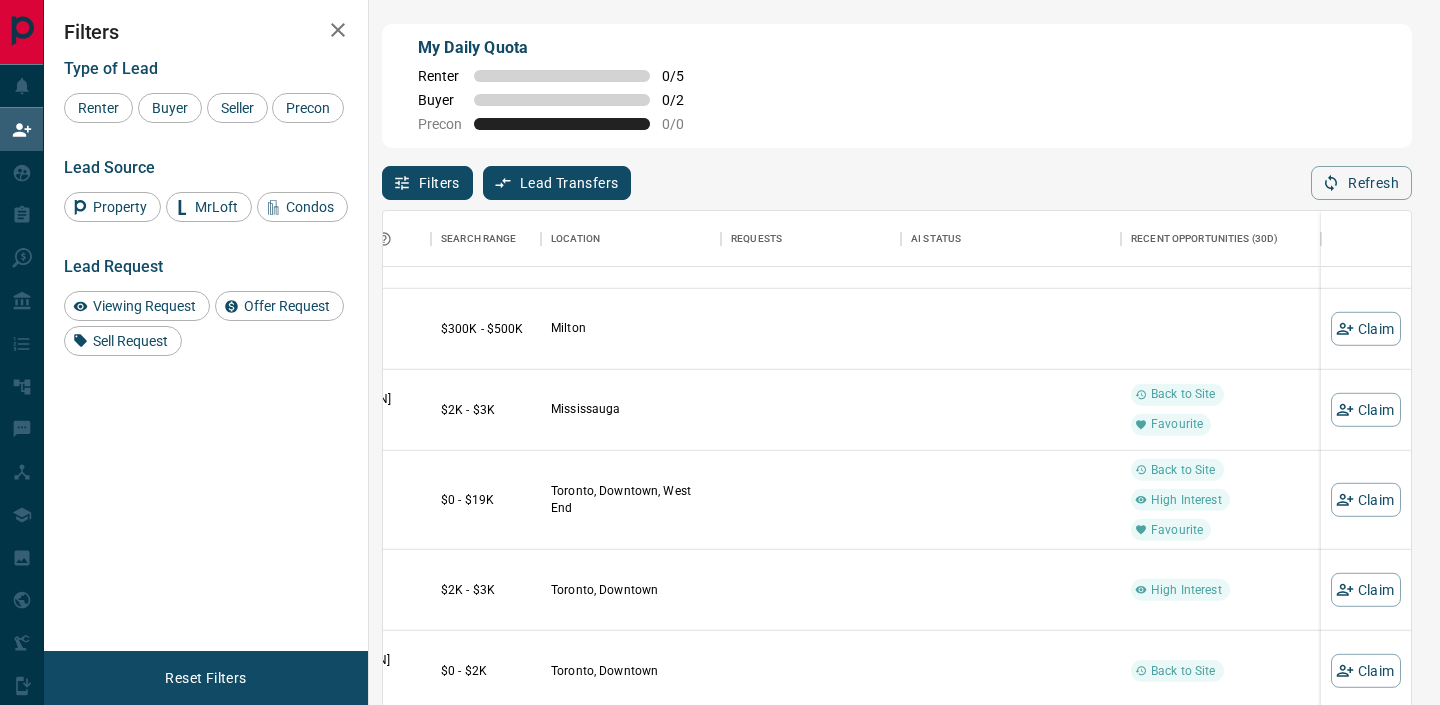 click 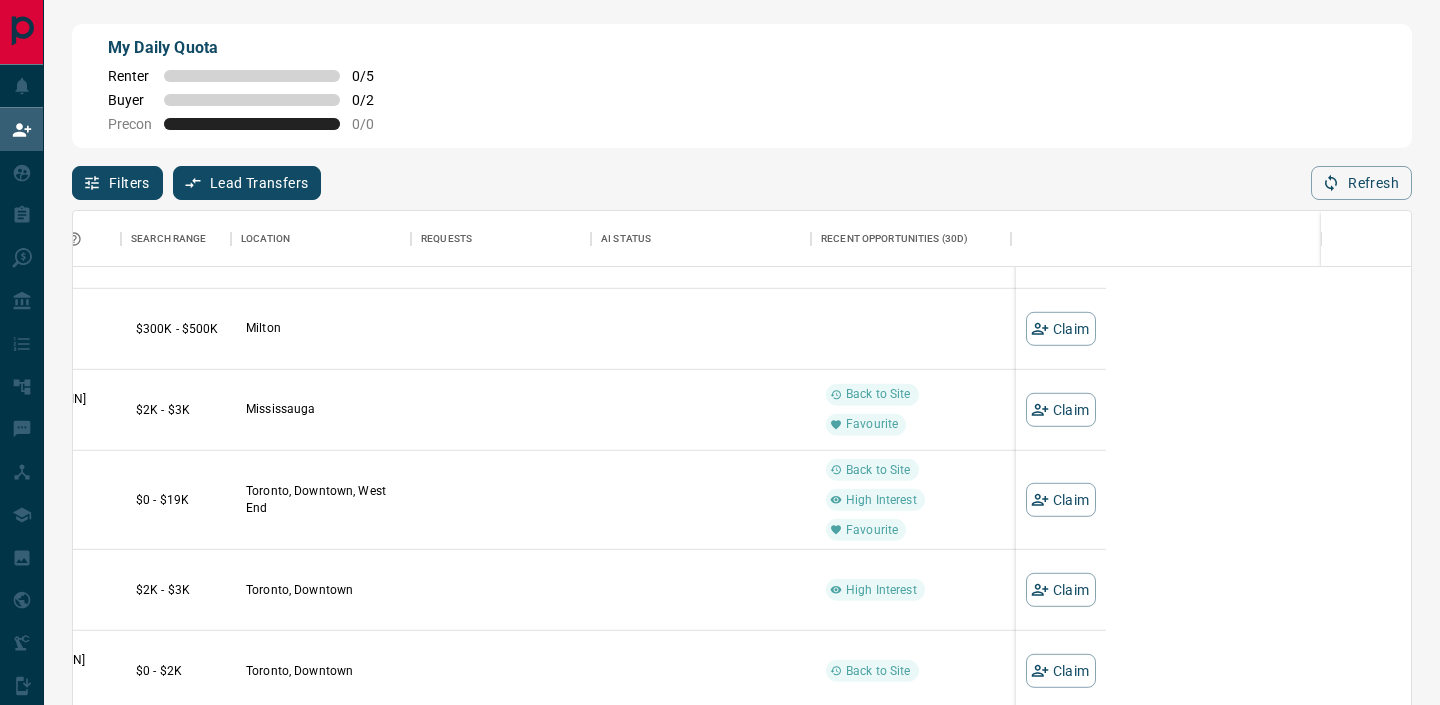 scroll, scrollTop: 1, scrollLeft: 0, axis: vertical 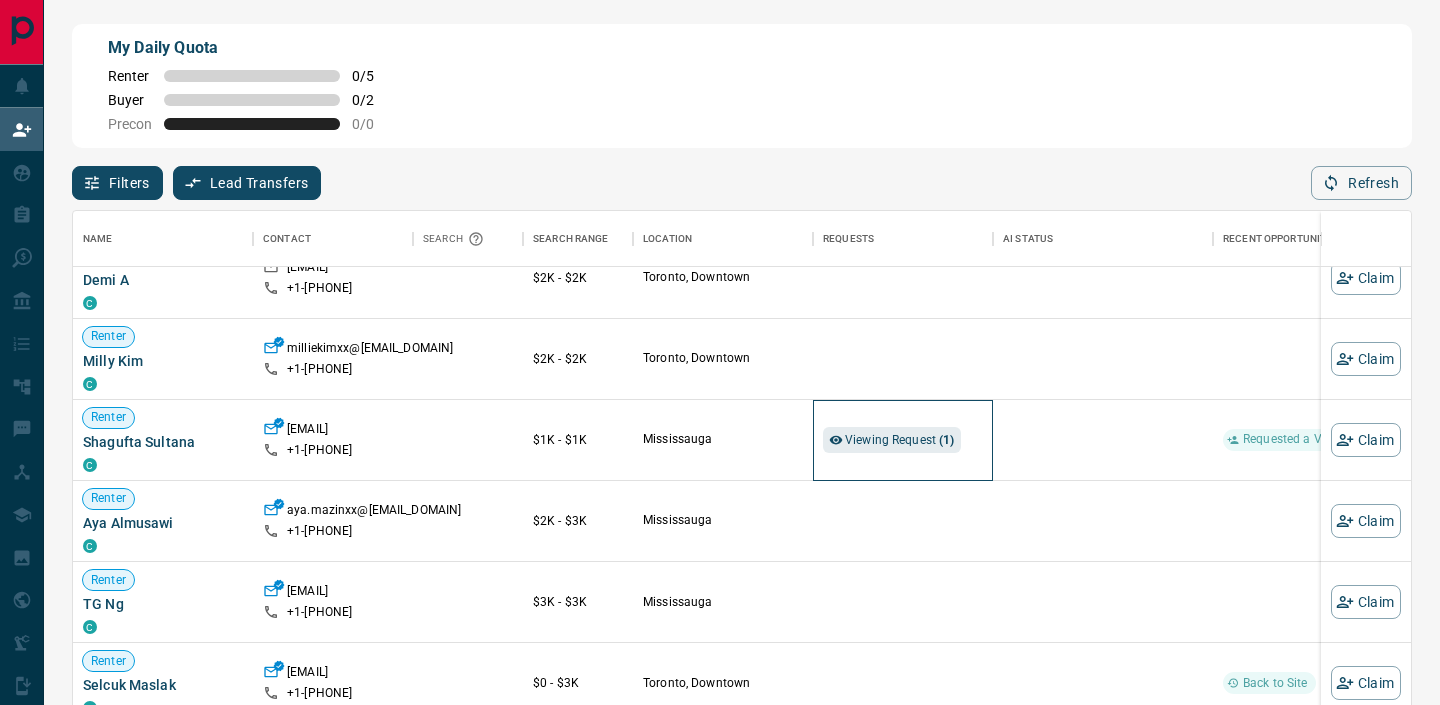 click on "Viewing Request   ( 1 )" at bounding box center (903, 440) 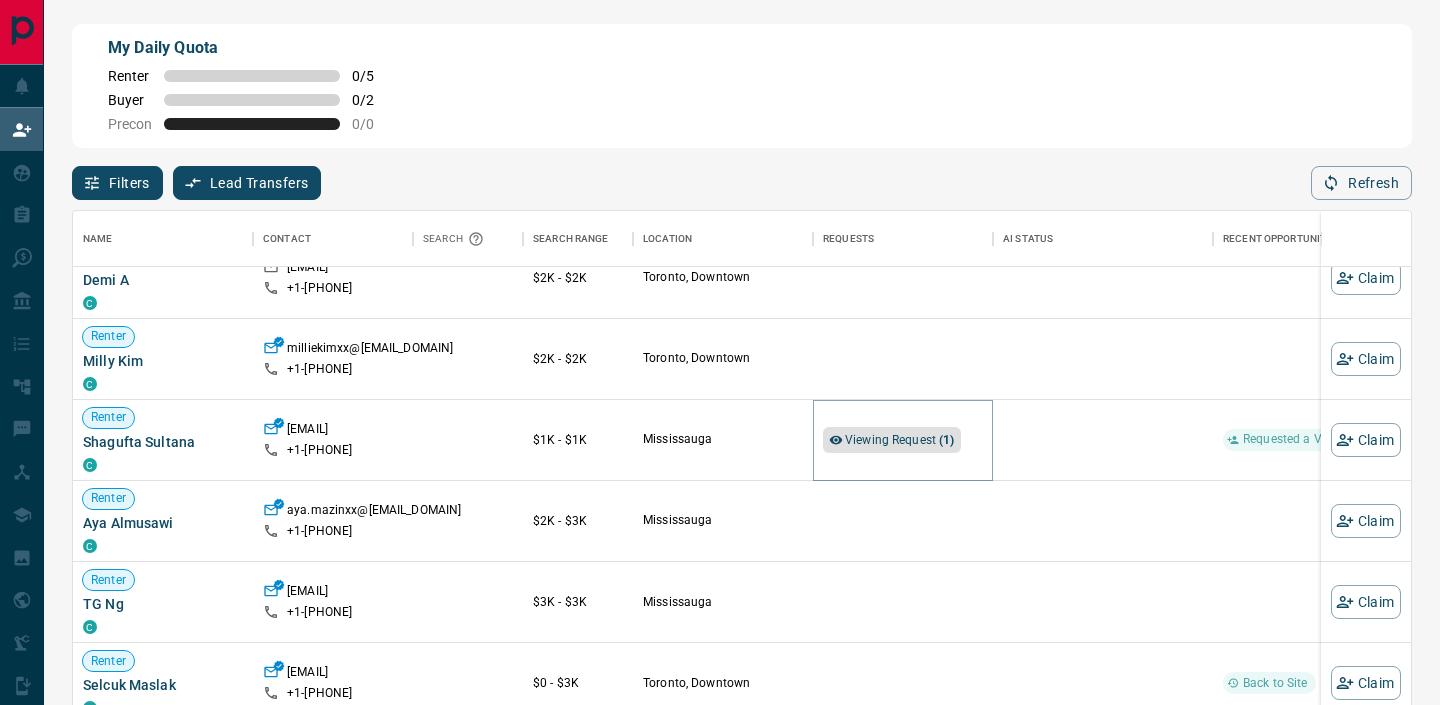 click on "Viewing Request   ( 1 )" at bounding box center [900, 440] 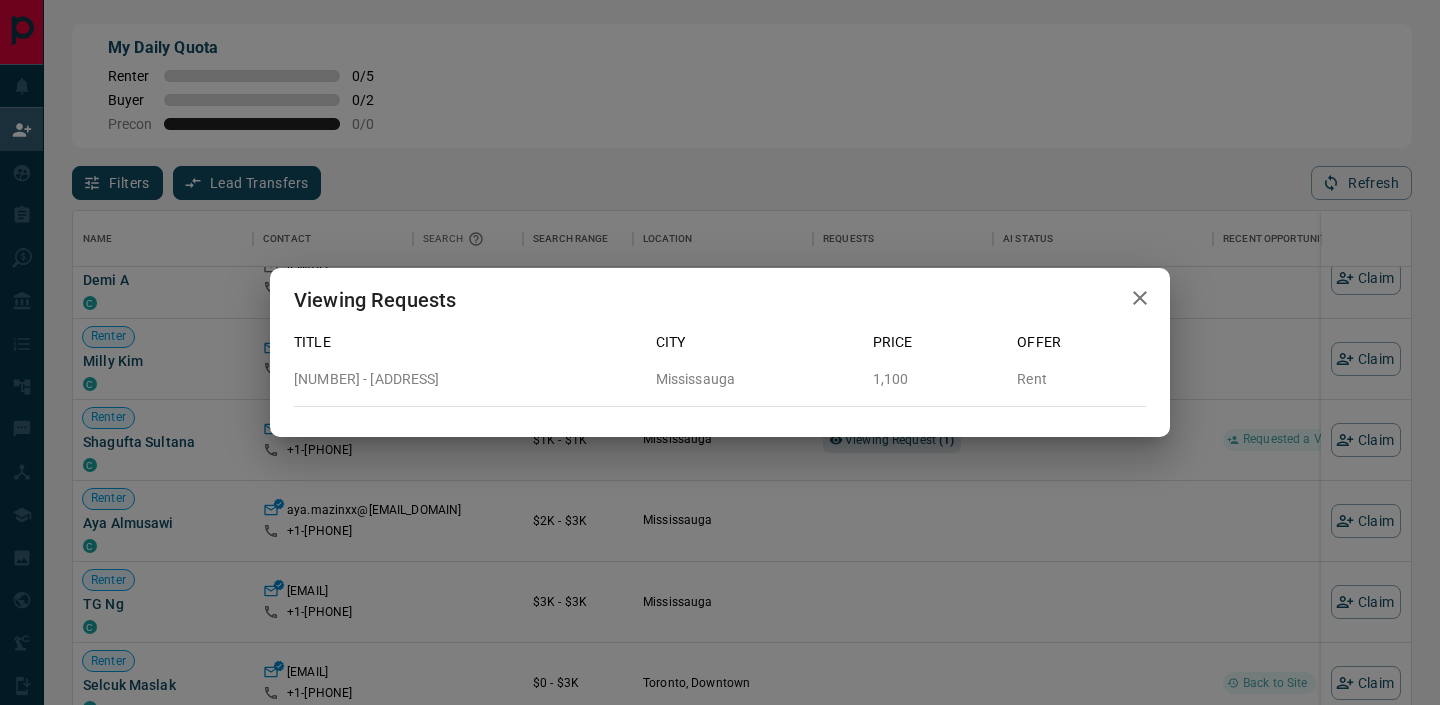 click 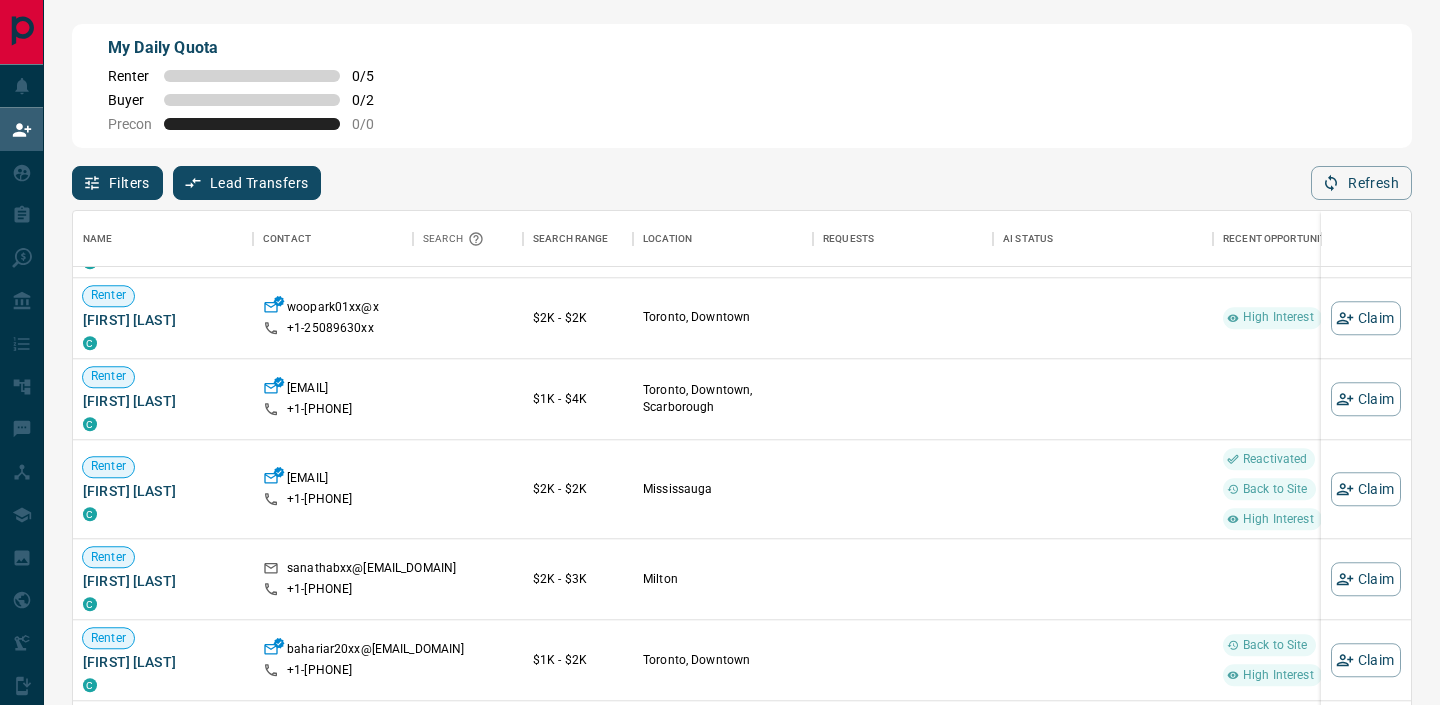 scroll, scrollTop: 8061, scrollLeft: 0, axis: vertical 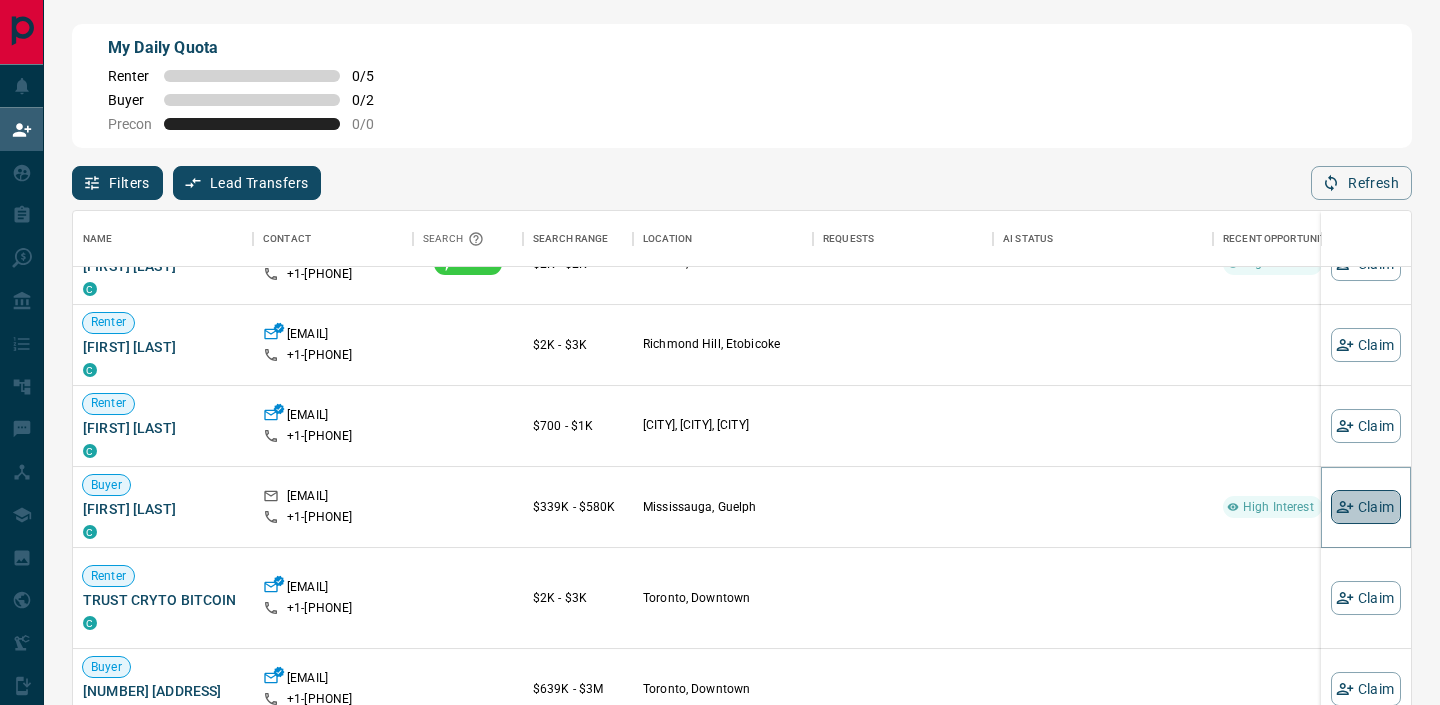 click on "Claim" at bounding box center [1366, 507] 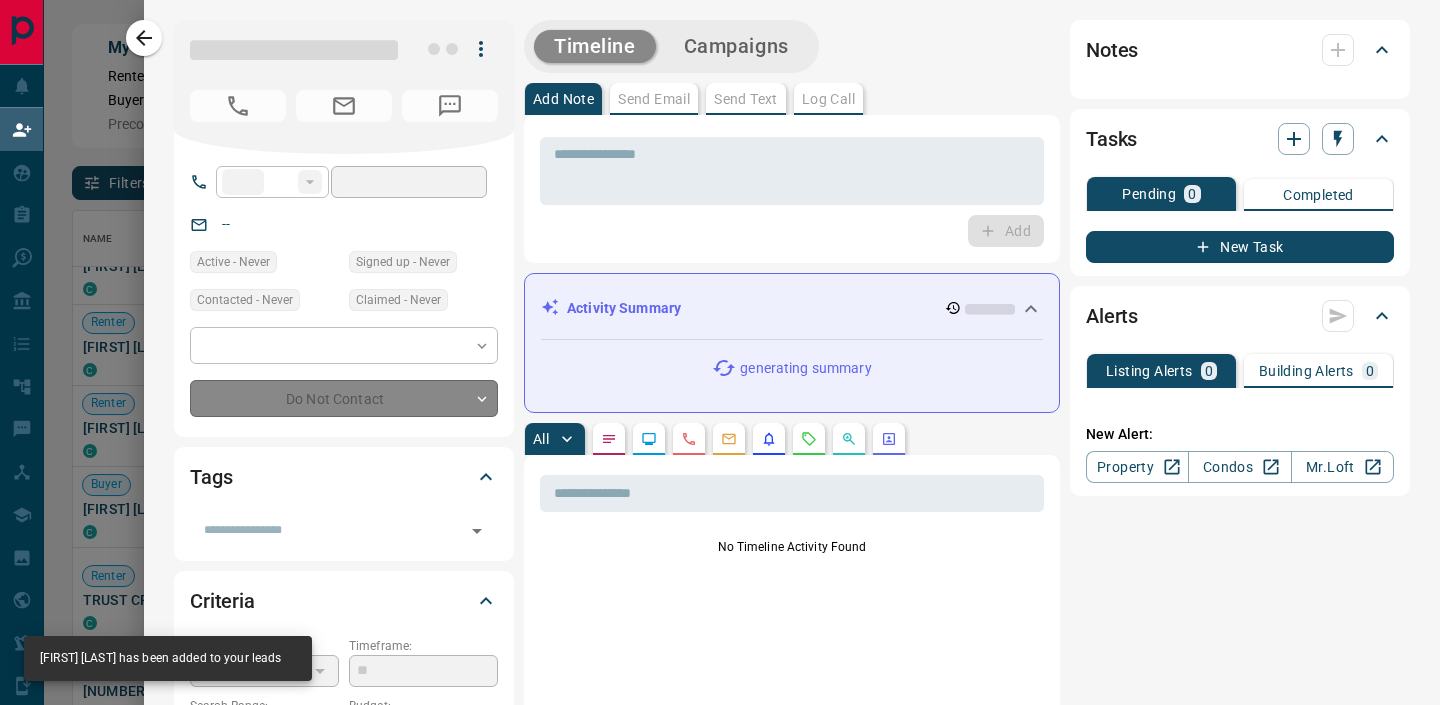 type on "**" 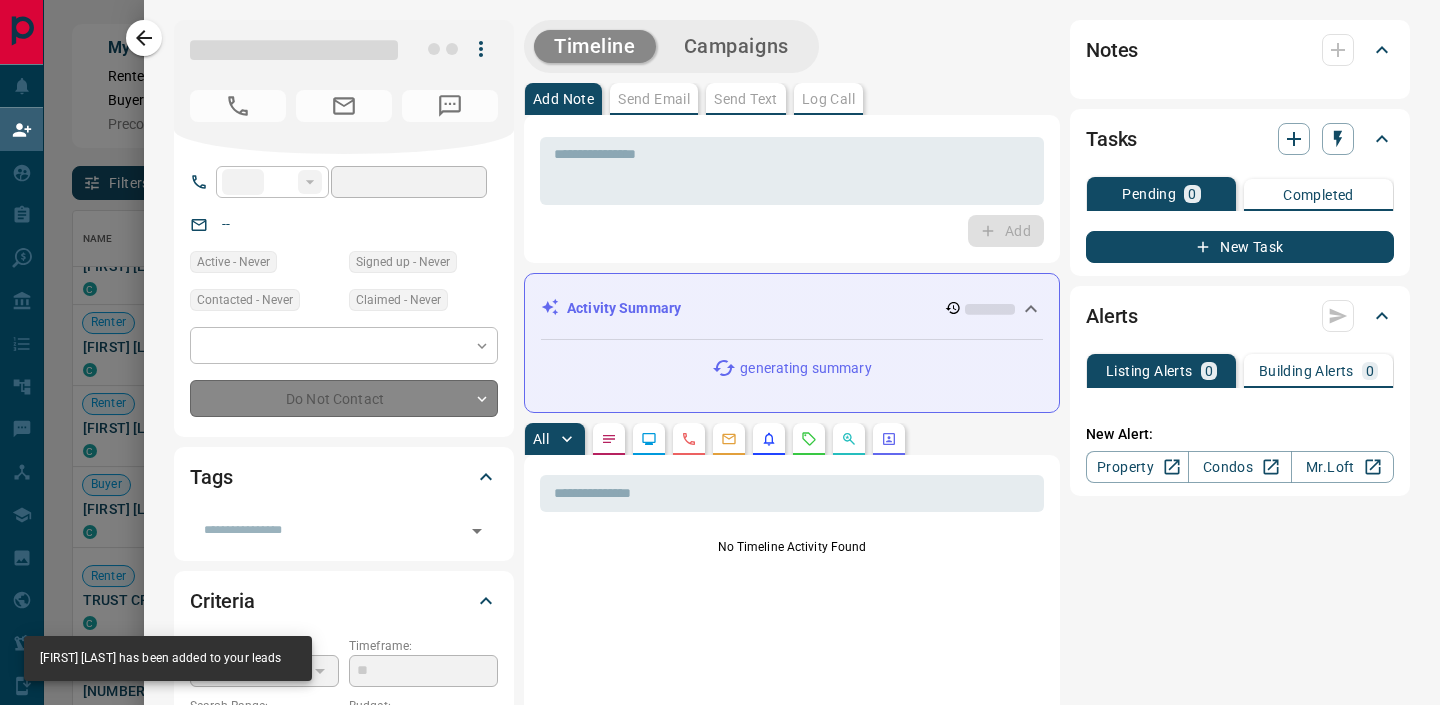 type on "**********" 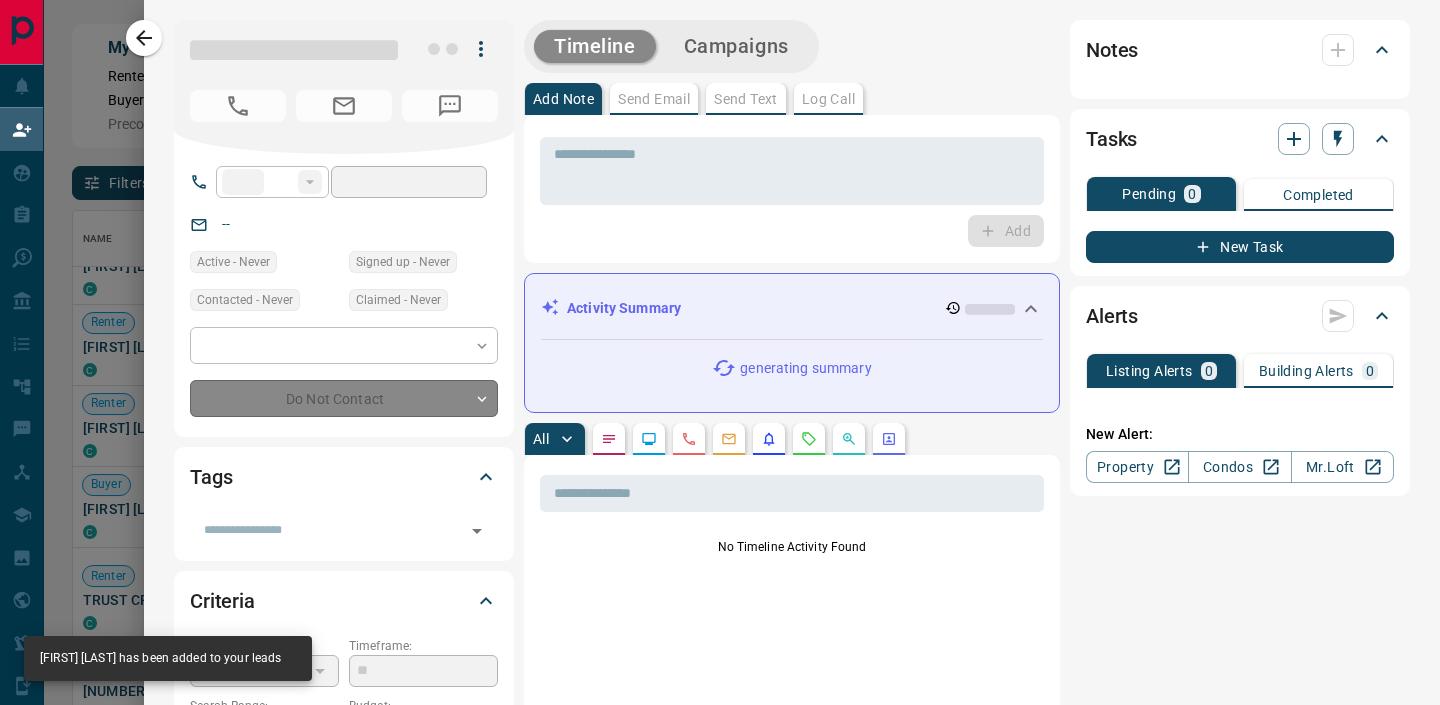 type on "**" 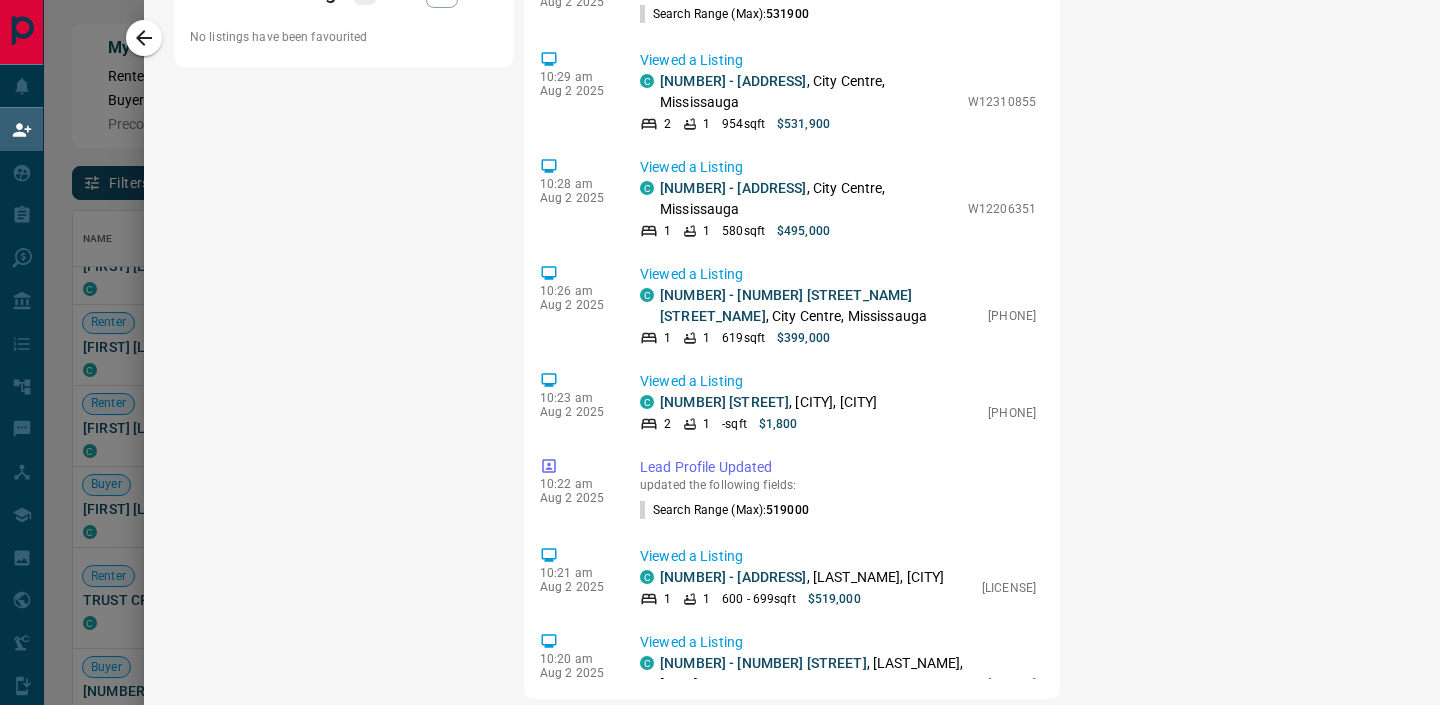 scroll, scrollTop: 1604, scrollLeft: 0, axis: vertical 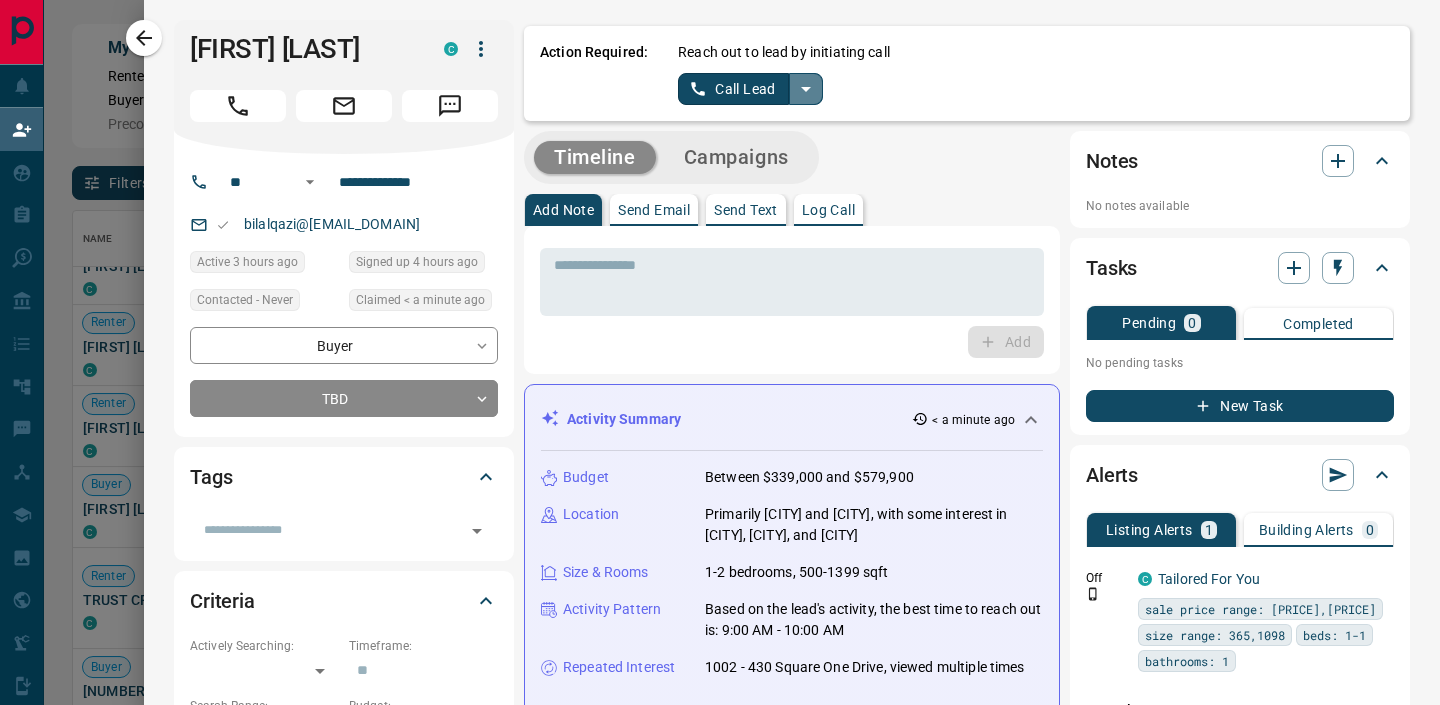 click 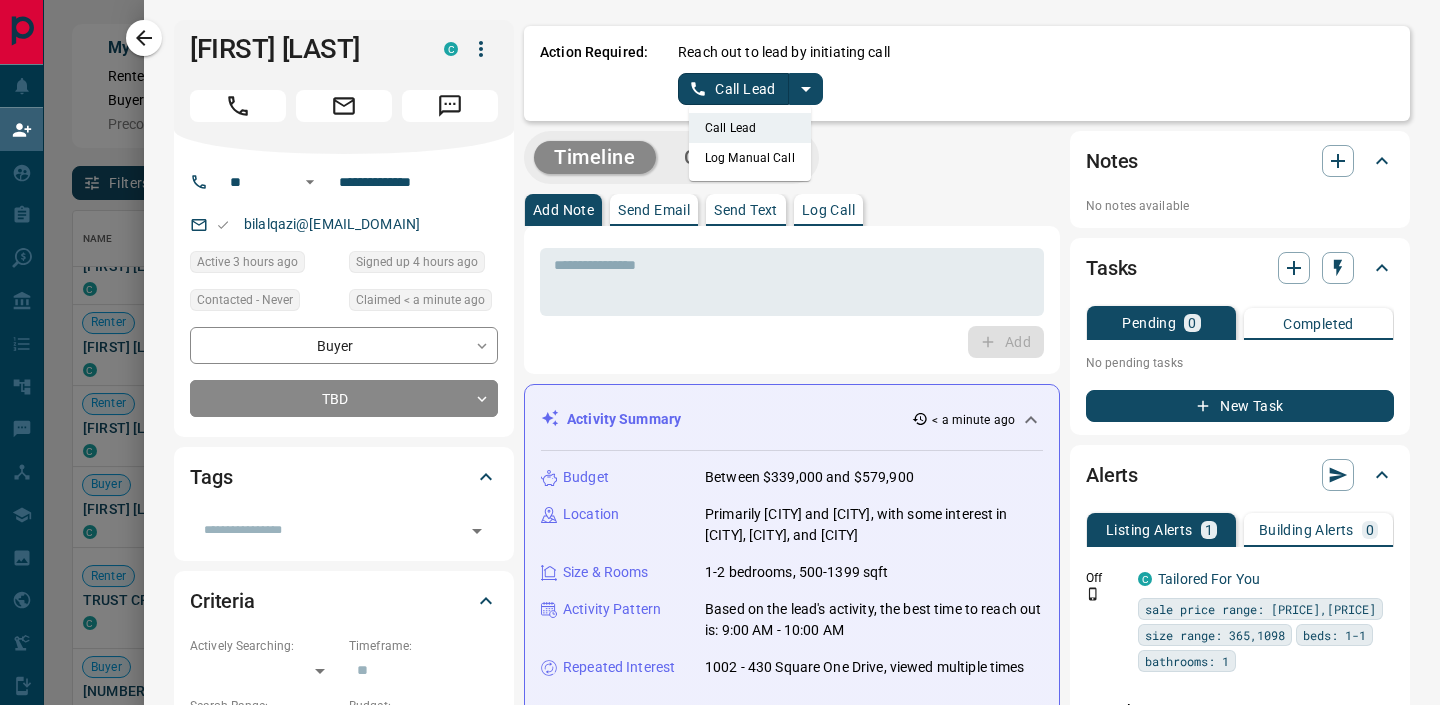 click on "Log Manual Call" at bounding box center (750, 158) 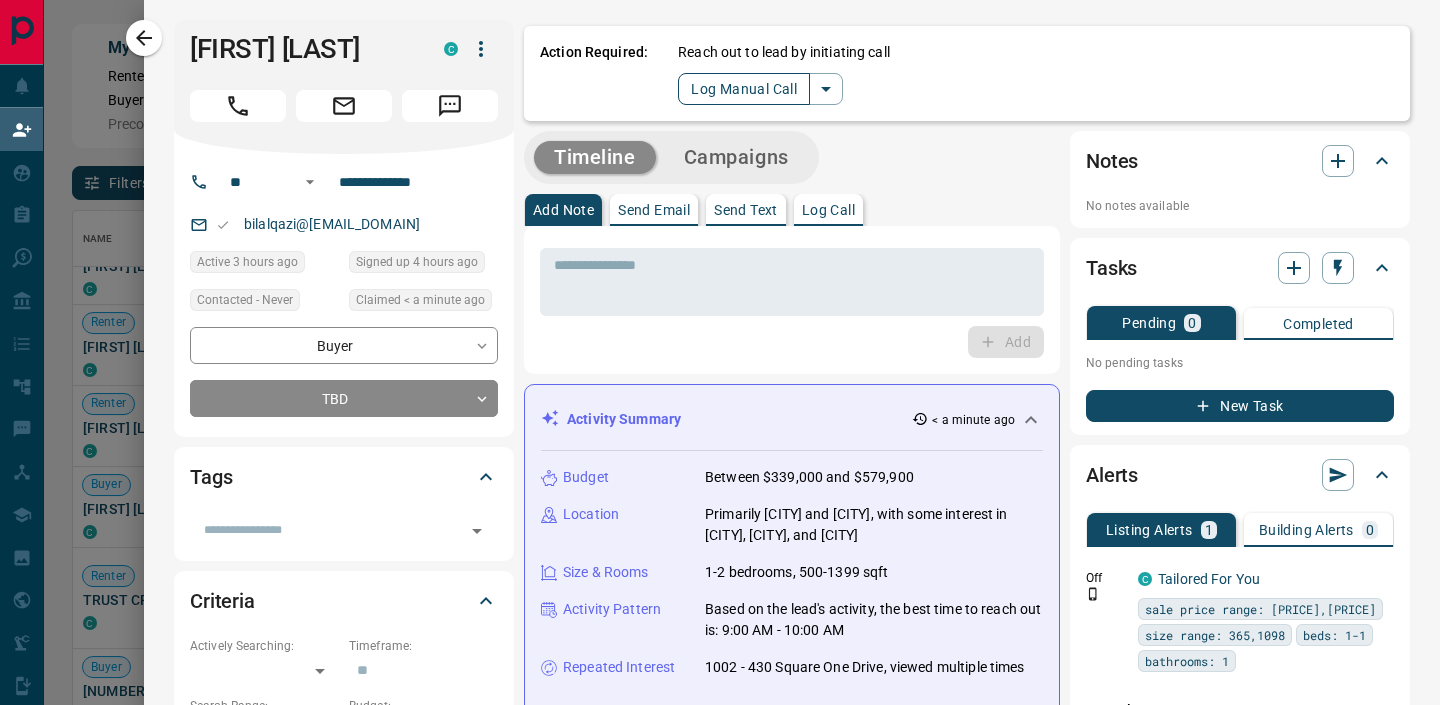 click on "Log Manual Call" at bounding box center [744, 89] 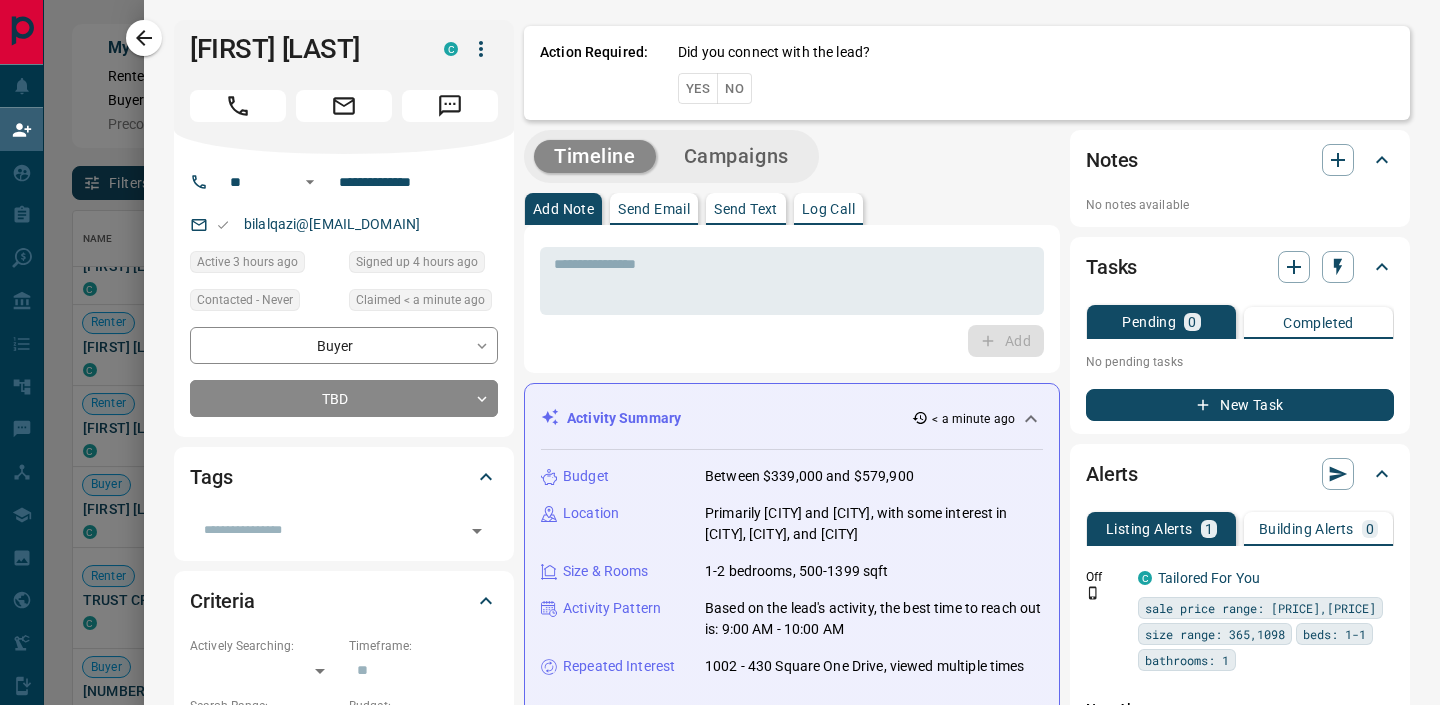 click on "Yes" at bounding box center (698, 88) 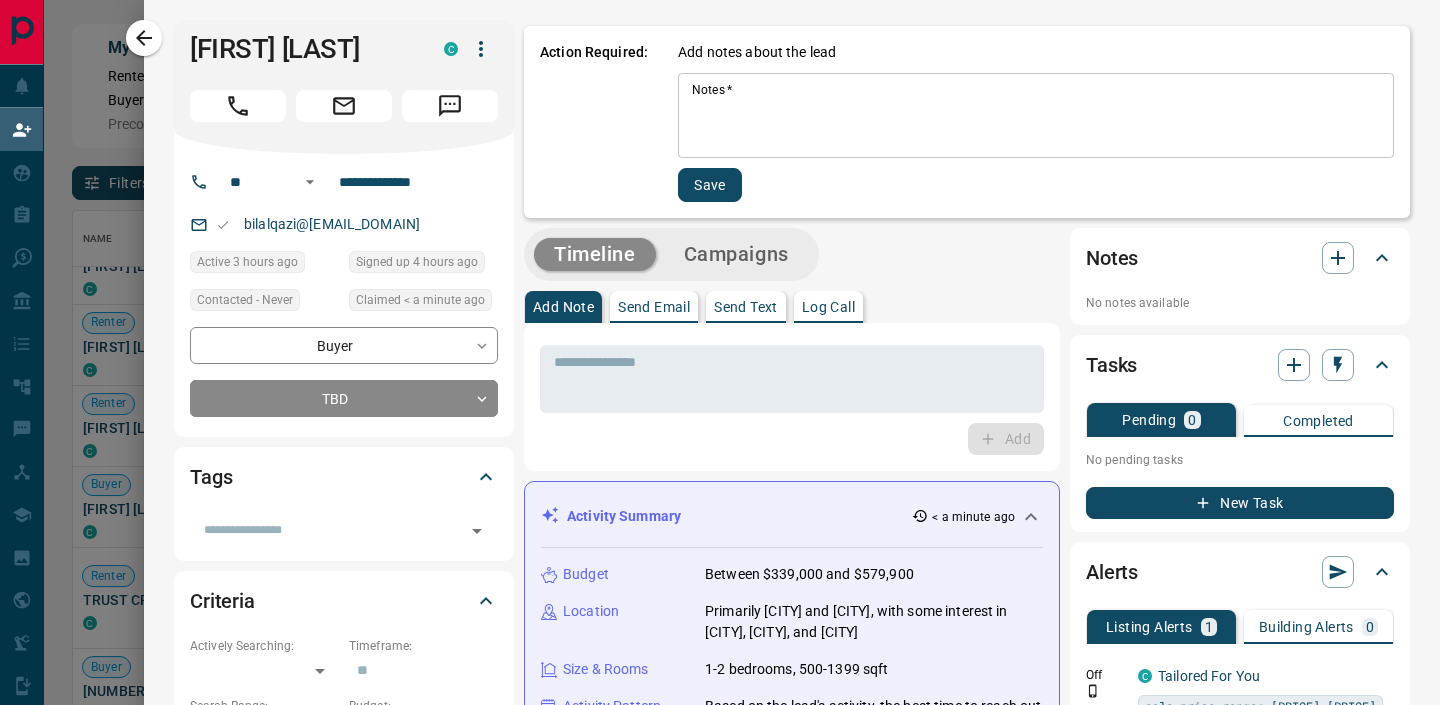 click on "Notes   * * Notes   *" at bounding box center (1036, 115) 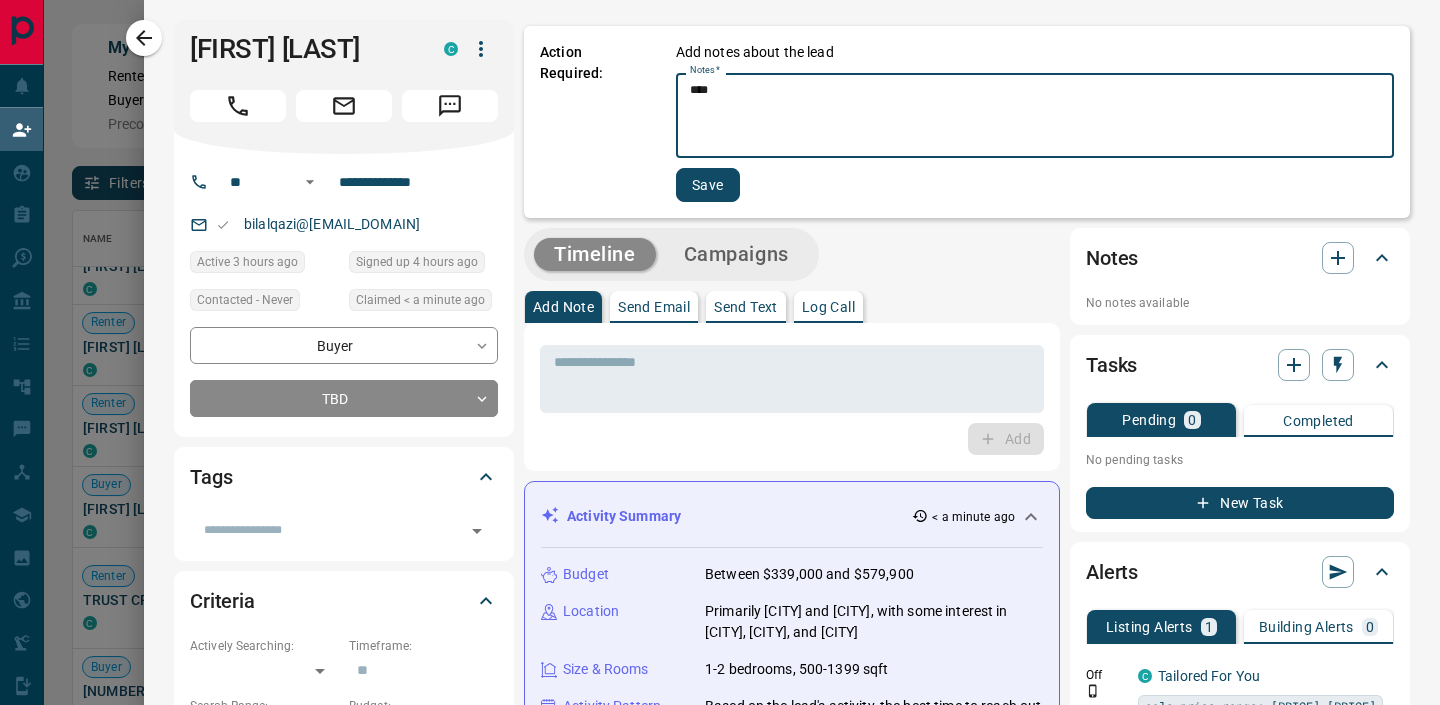 type on "****" 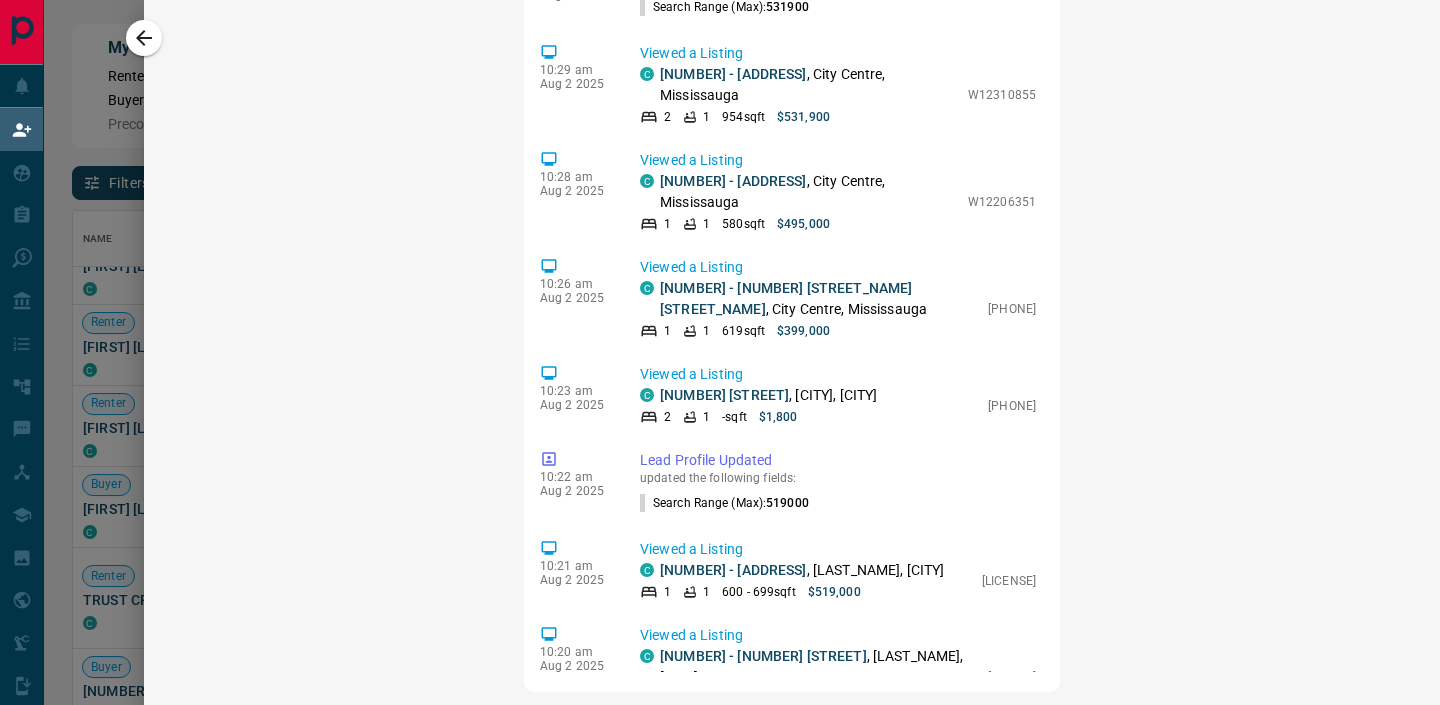 scroll, scrollTop: 1744, scrollLeft: 0, axis: vertical 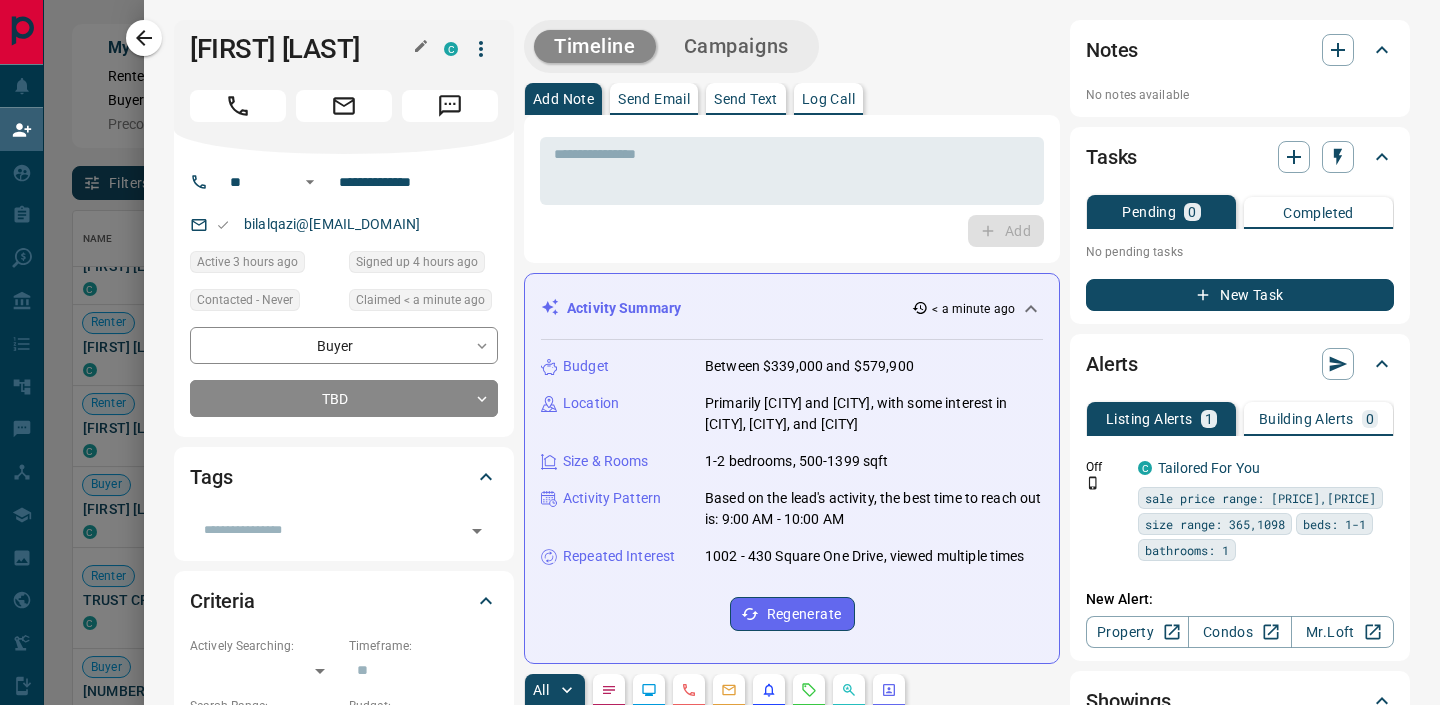 click on "[FIRST] [LAST]" at bounding box center (302, 49) 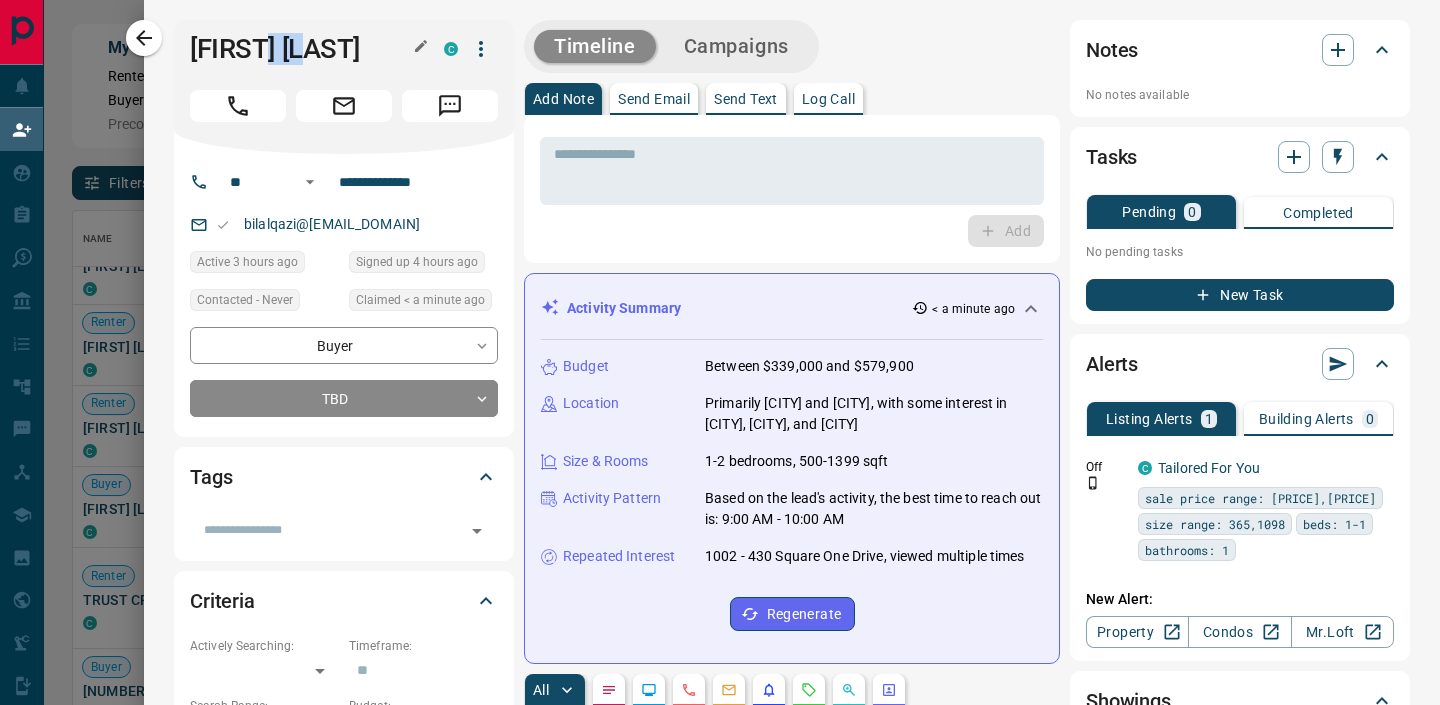 click on "[FIRST] [LAST]" at bounding box center (302, 49) 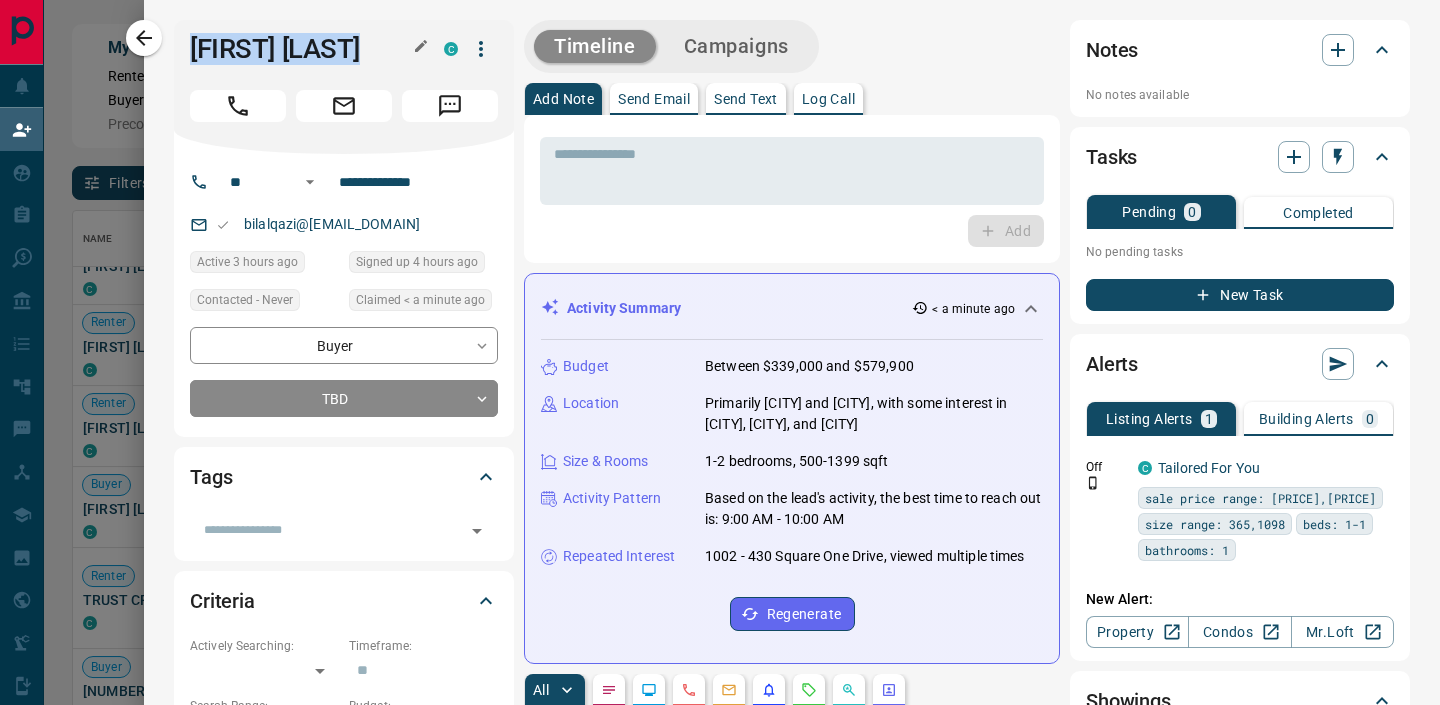 click on "[FIRST] [LAST]" at bounding box center (302, 49) 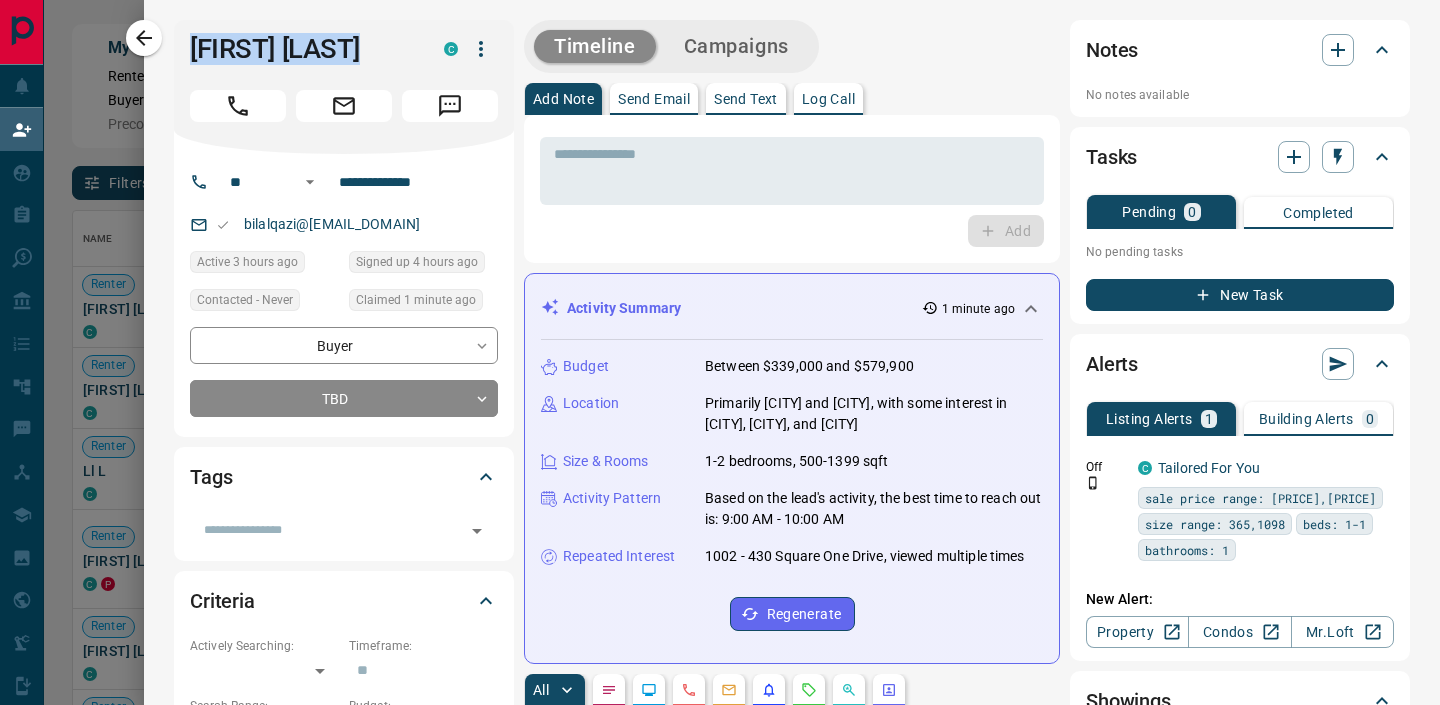 scroll, scrollTop: 1, scrollLeft: 1, axis: both 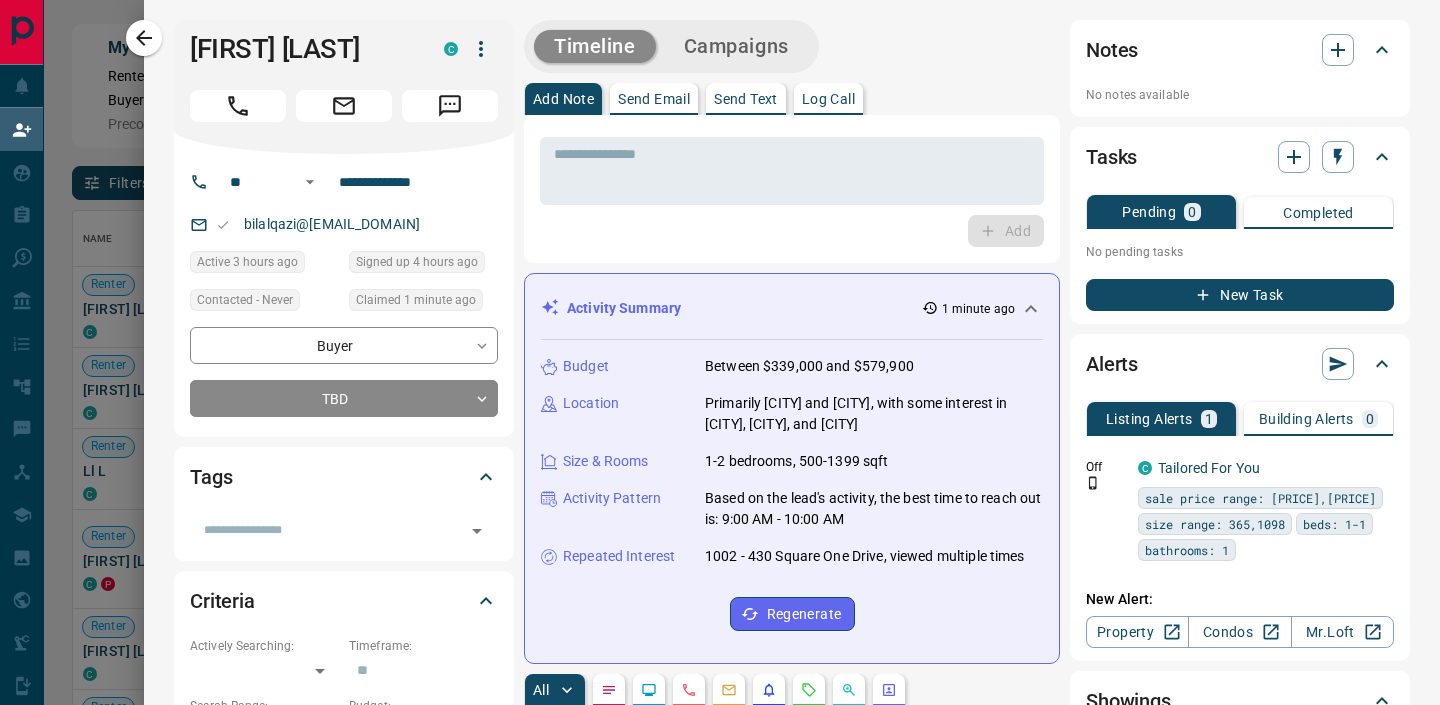 click on "**********" at bounding box center (792, 1214) 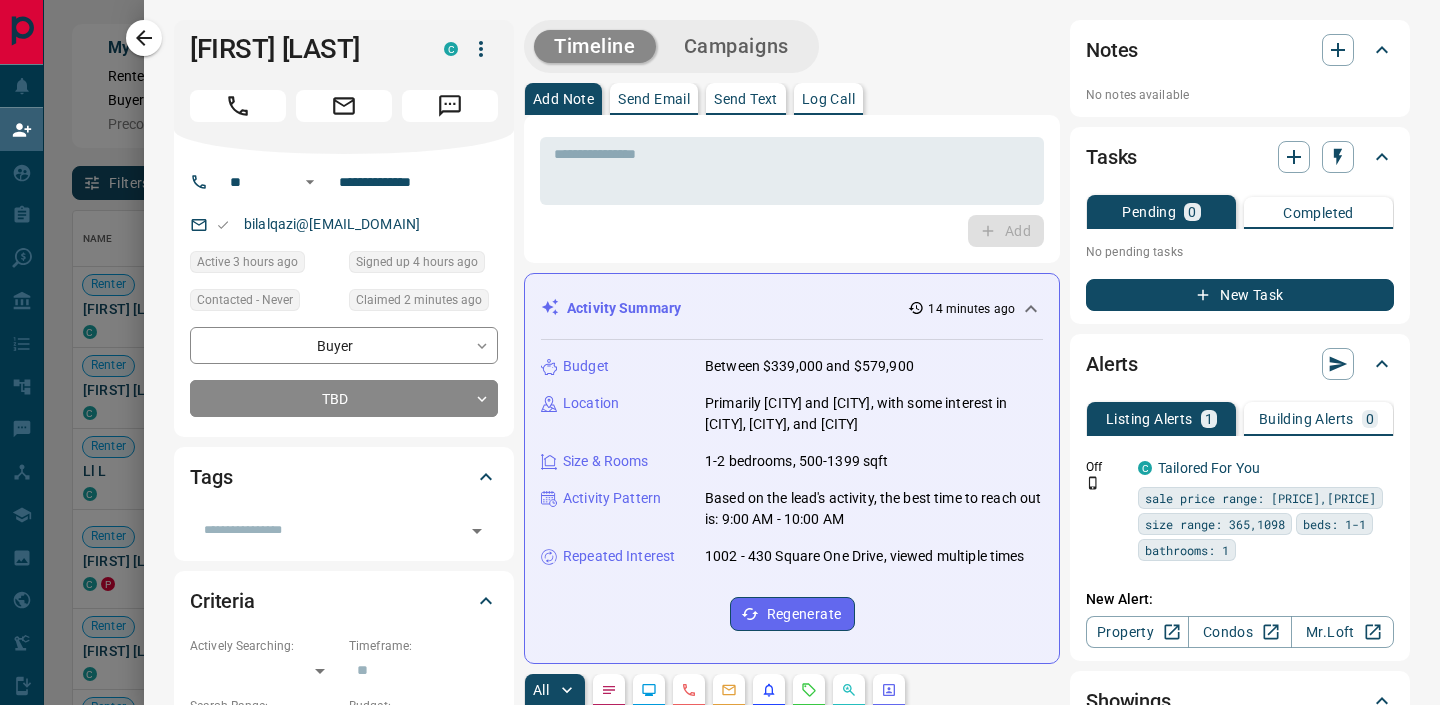 click on "New Task" at bounding box center (1240, 295) 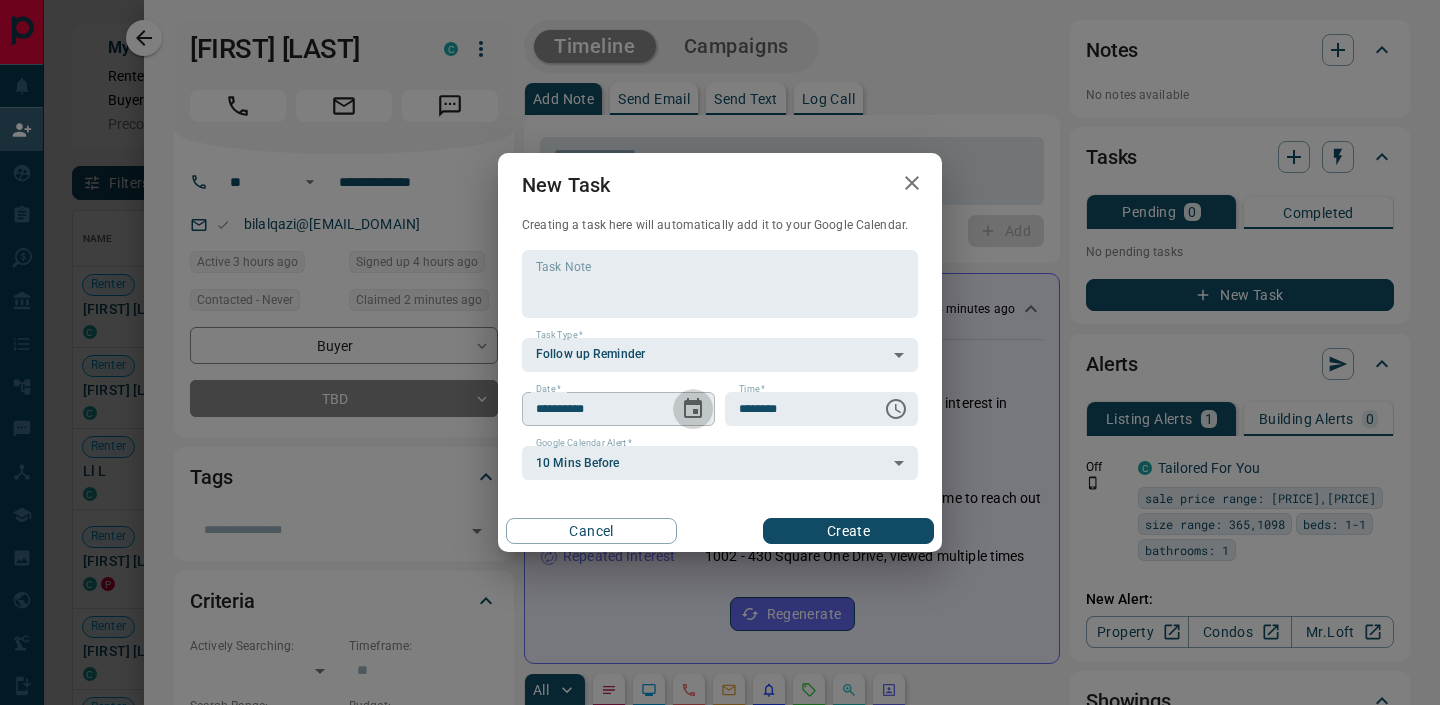 click 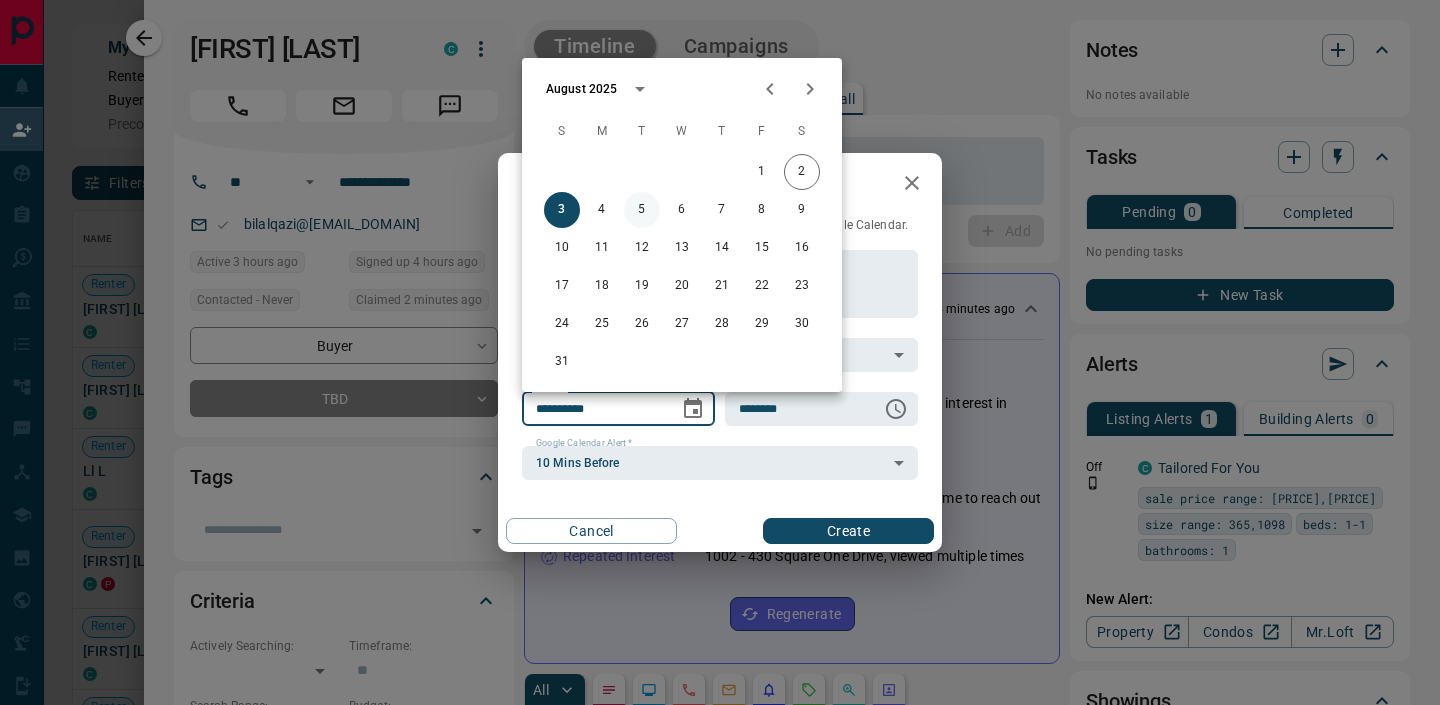 click on "5" at bounding box center [642, 210] 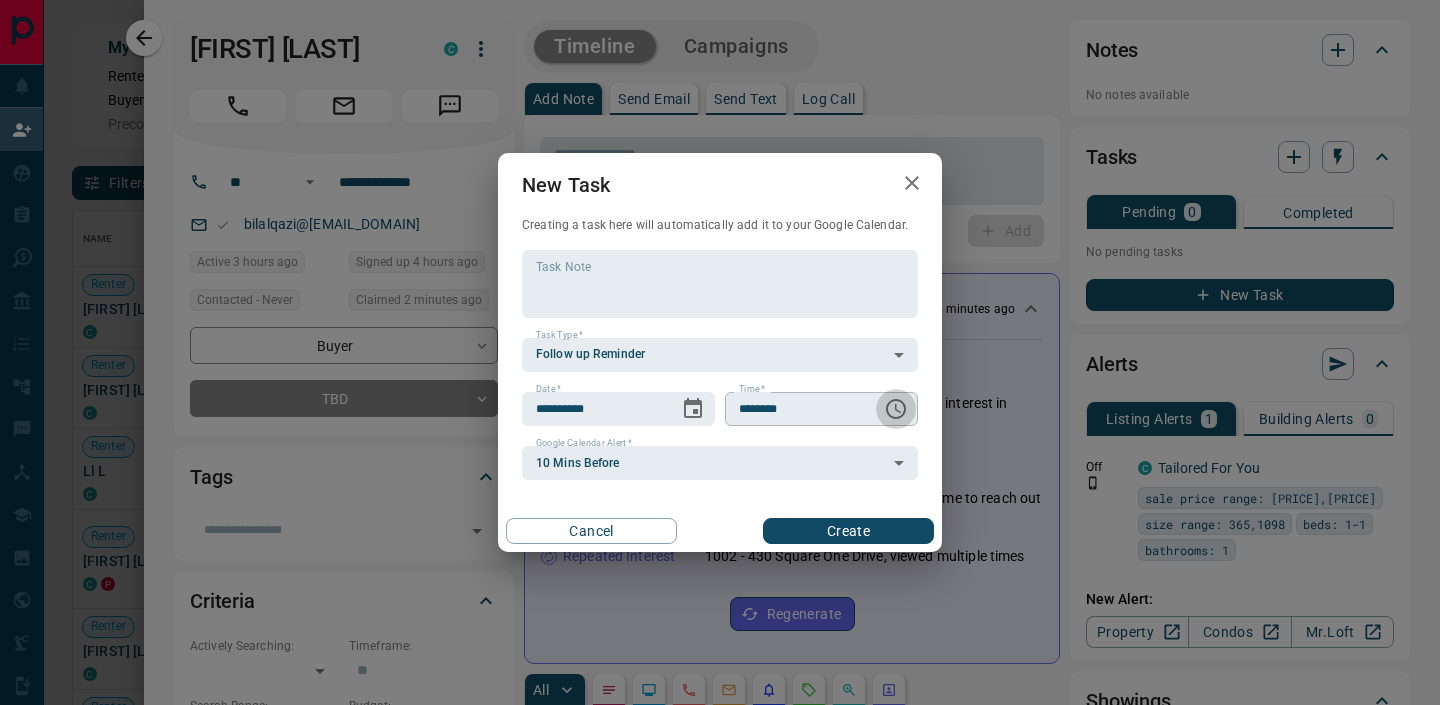 click 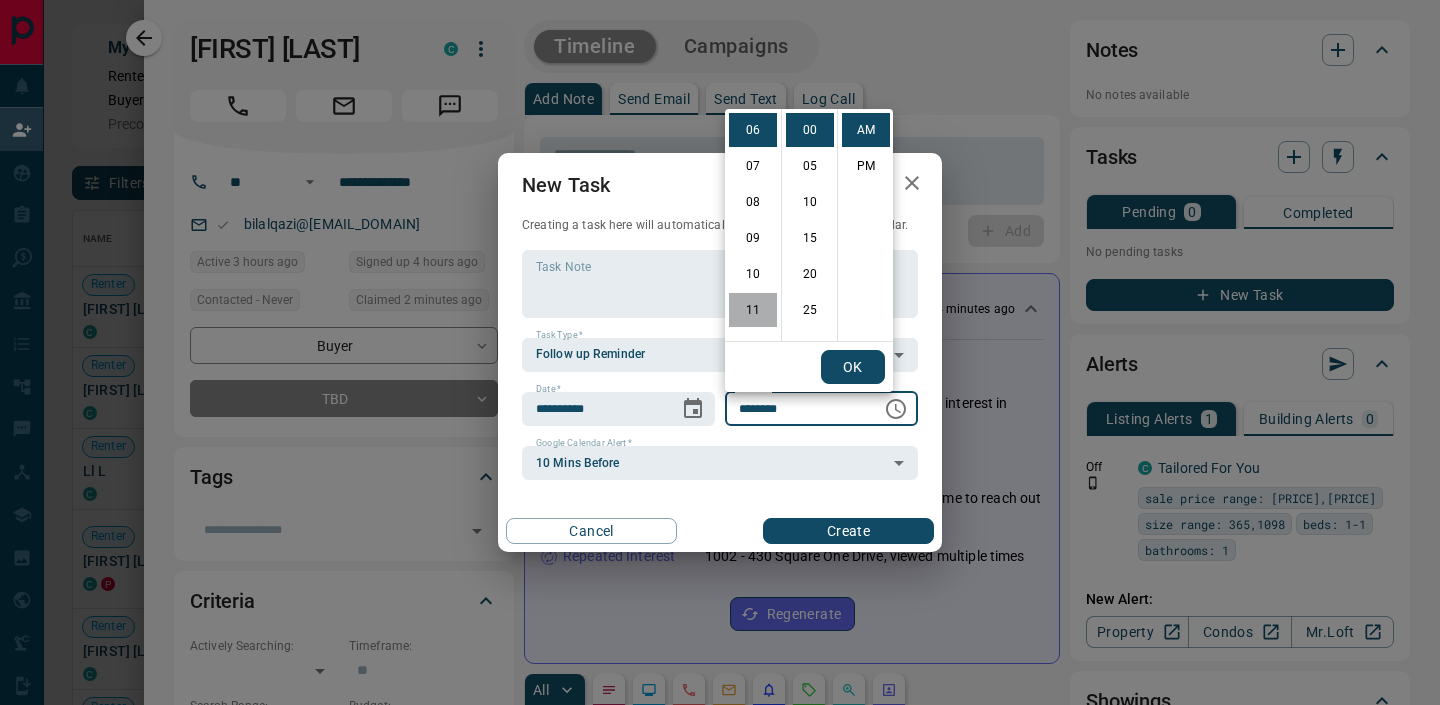 click on "11" at bounding box center (753, 310) 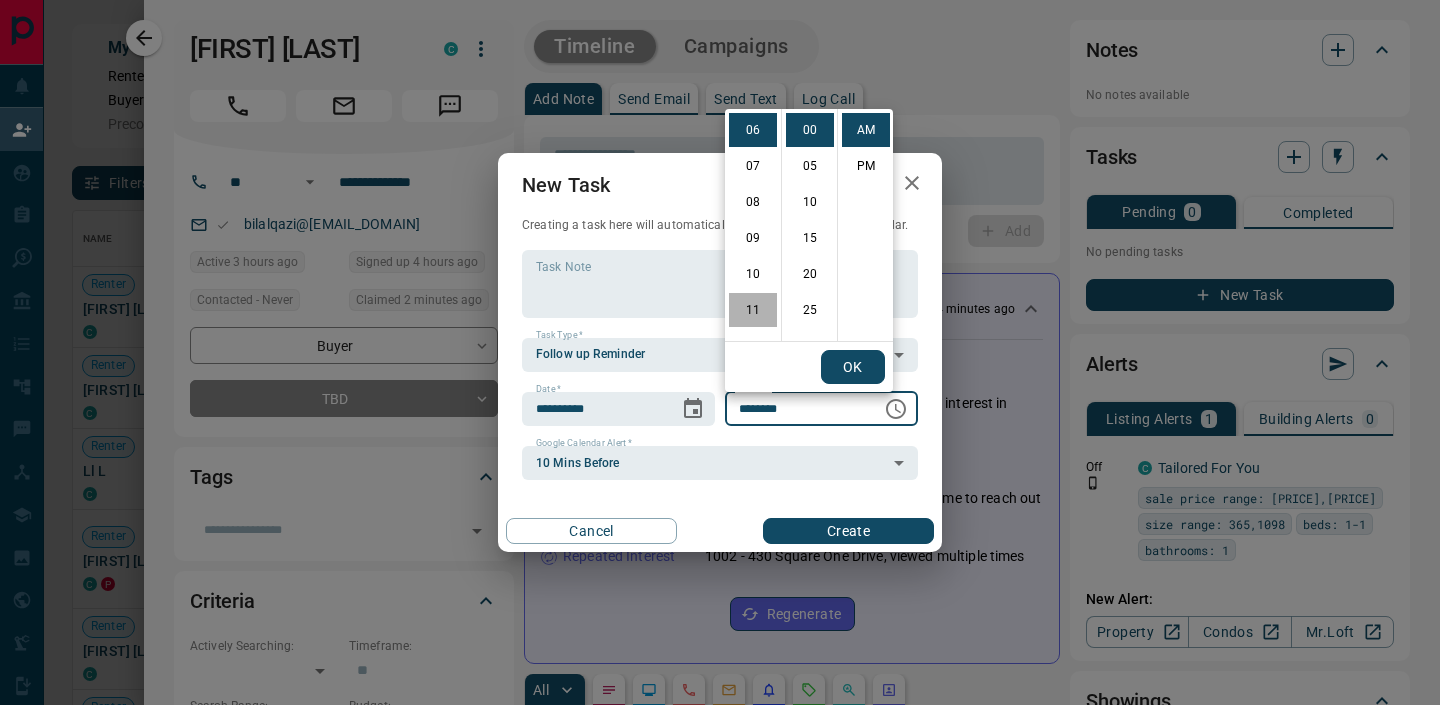 type on "********" 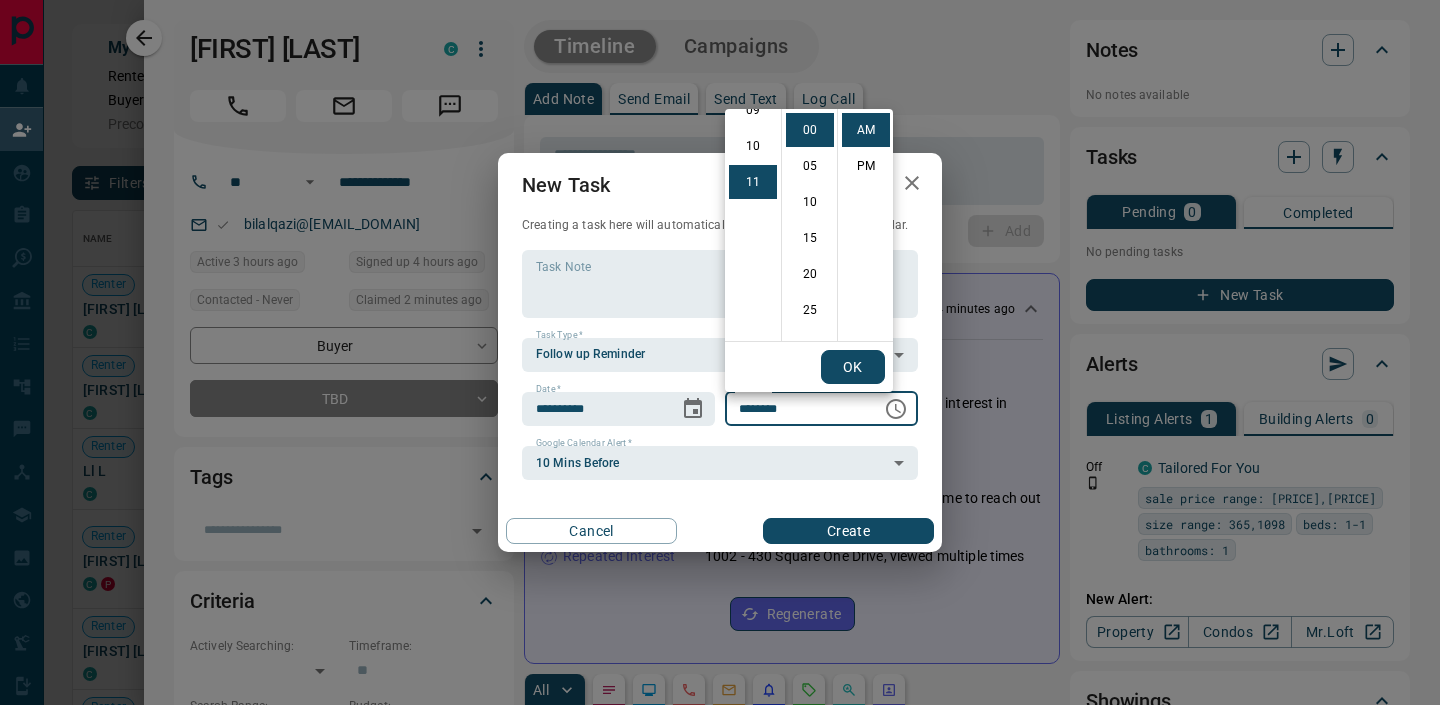 scroll, scrollTop: 390, scrollLeft: 0, axis: vertical 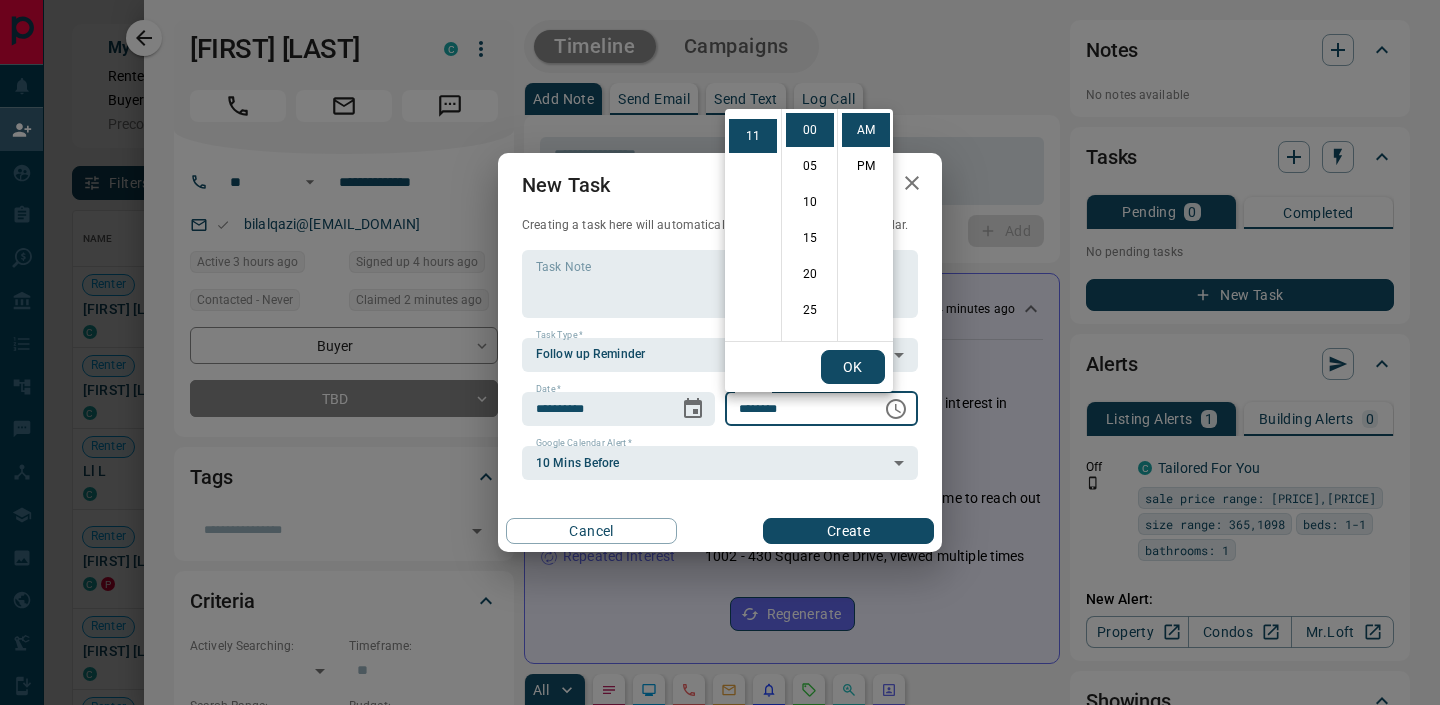 click on "OK" at bounding box center (853, 367) 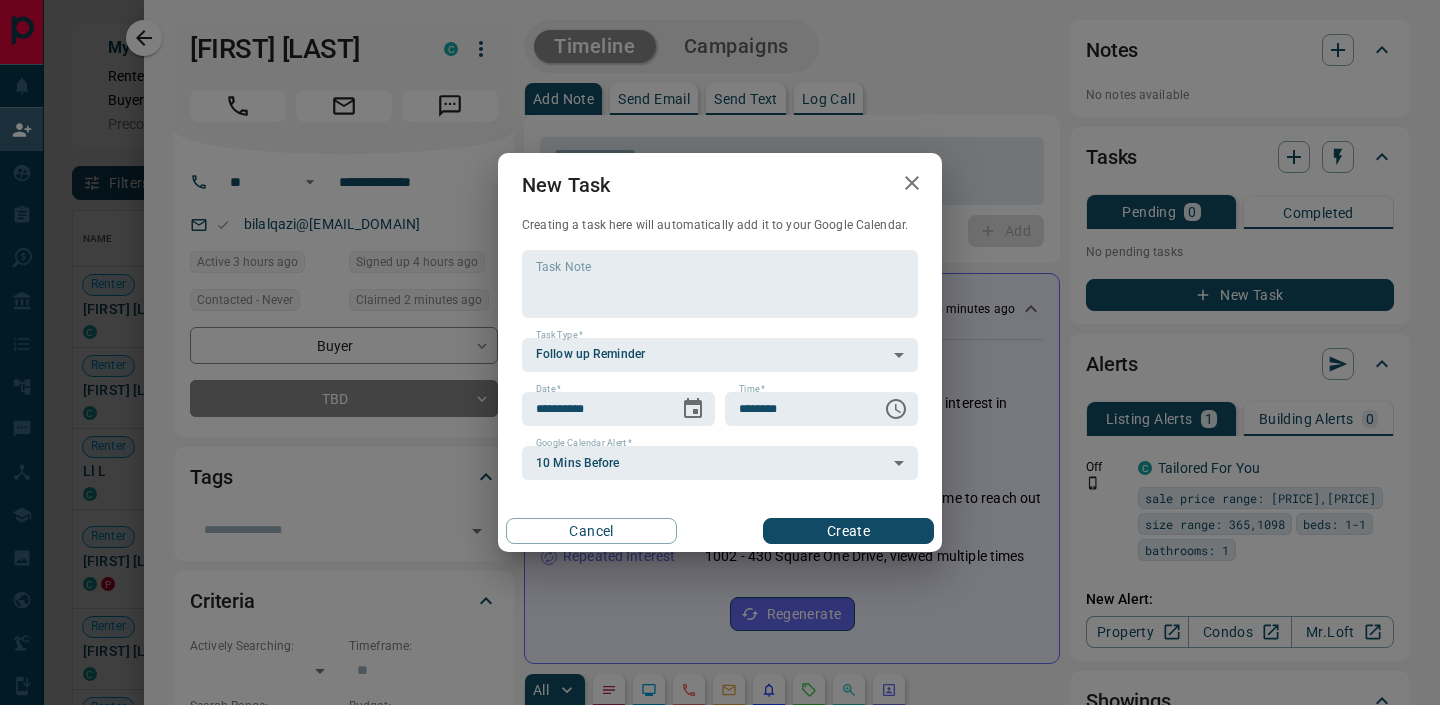 click on "Create" at bounding box center [848, 531] 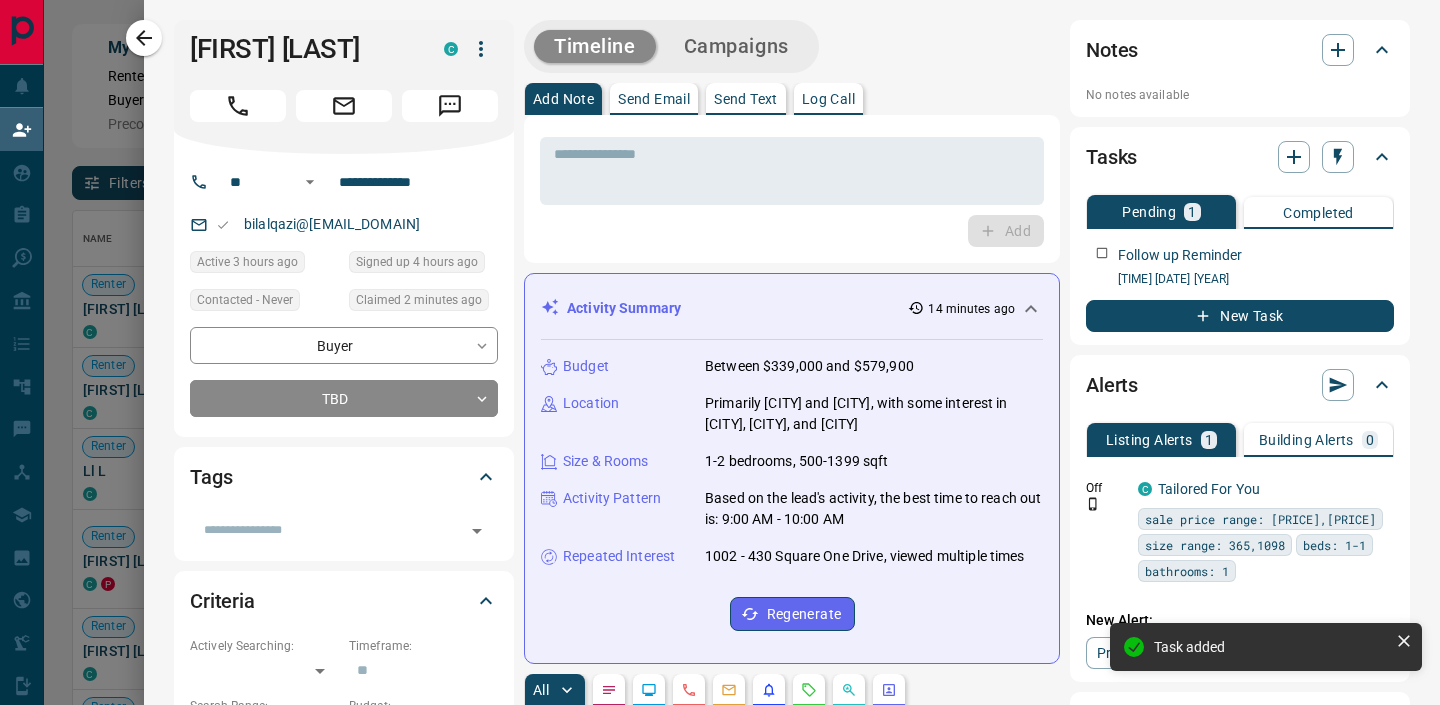 click at bounding box center (720, 352) 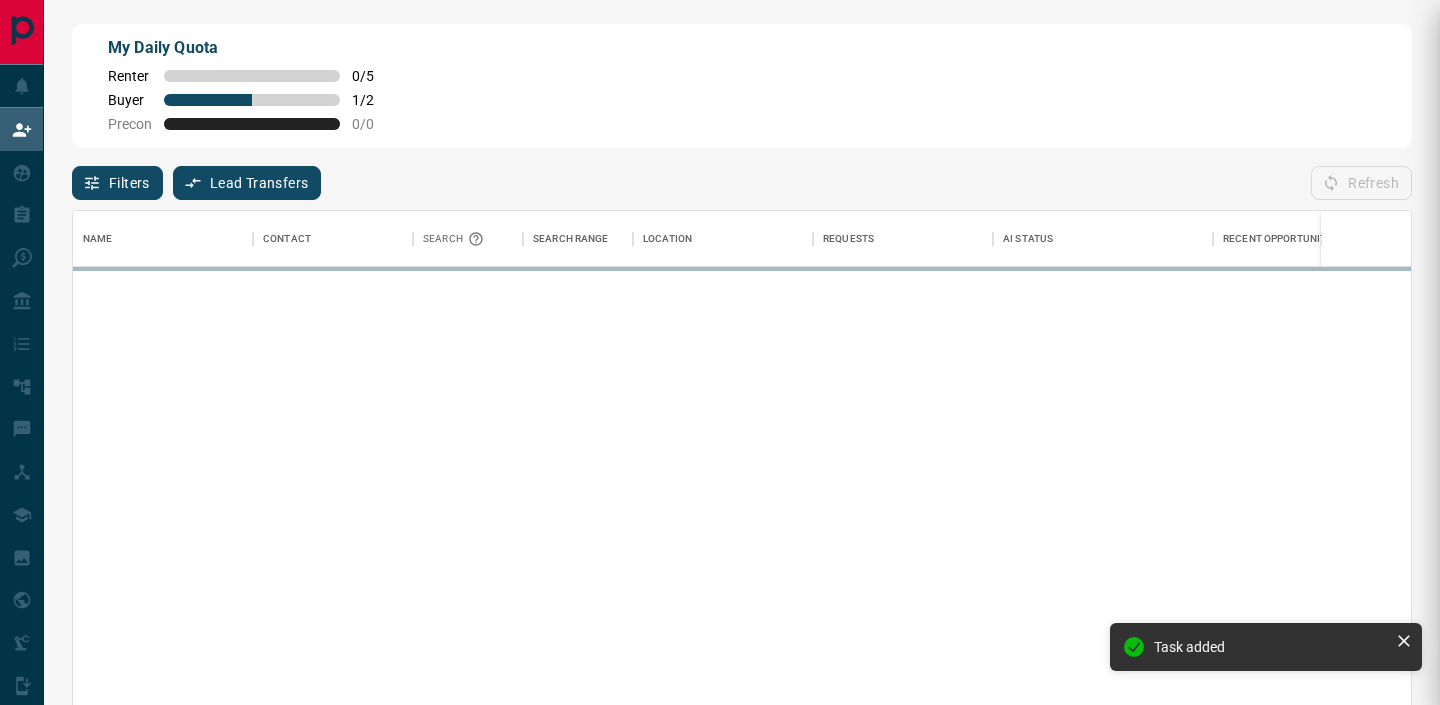 scroll, scrollTop: 1, scrollLeft: 1, axis: both 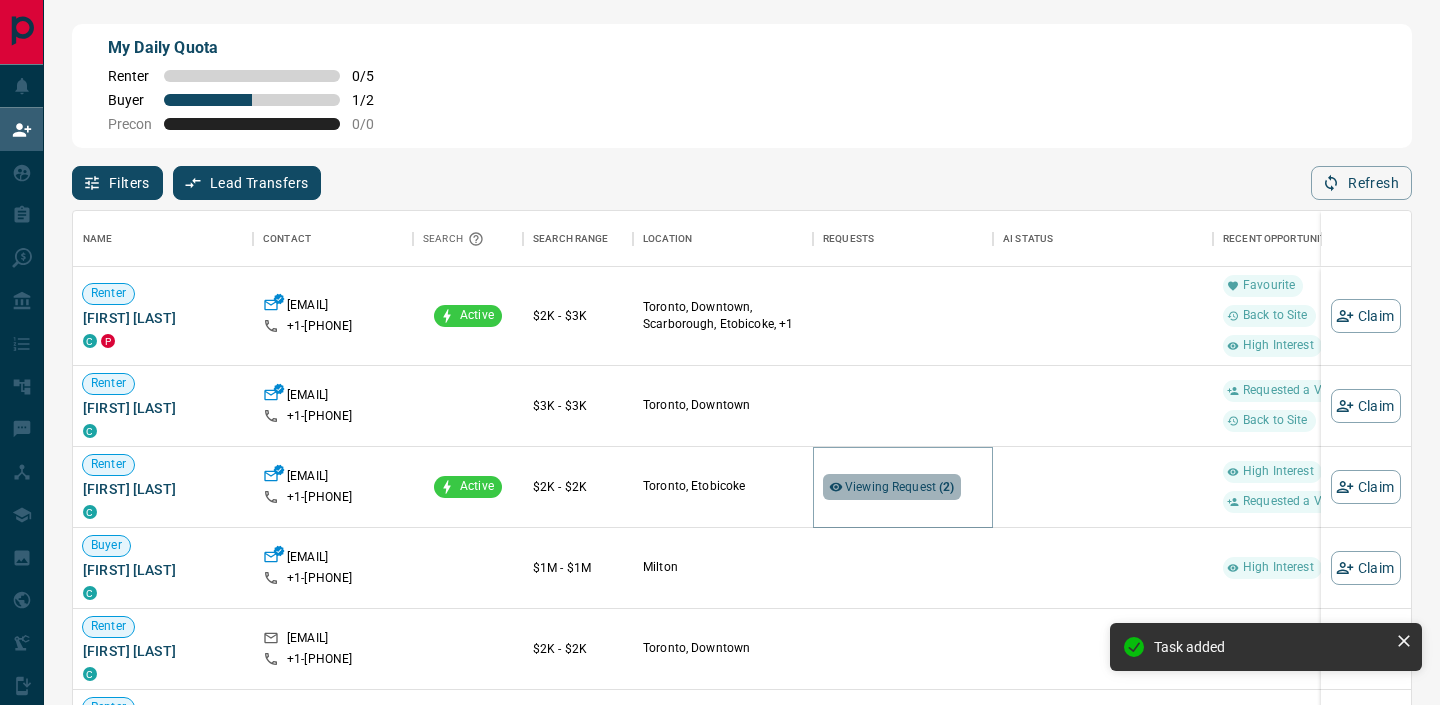 click on "Viewing Request   ( 2 )" at bounding box center (900, 487) 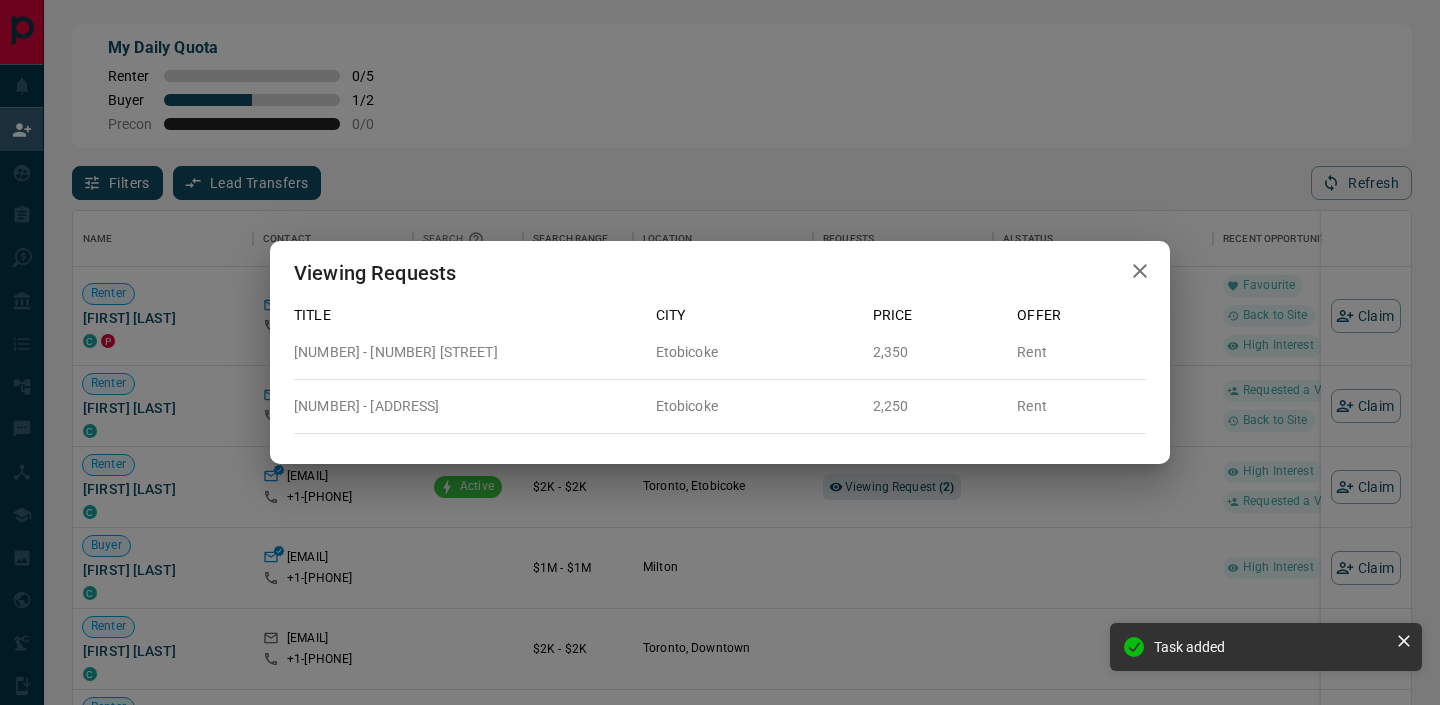 click 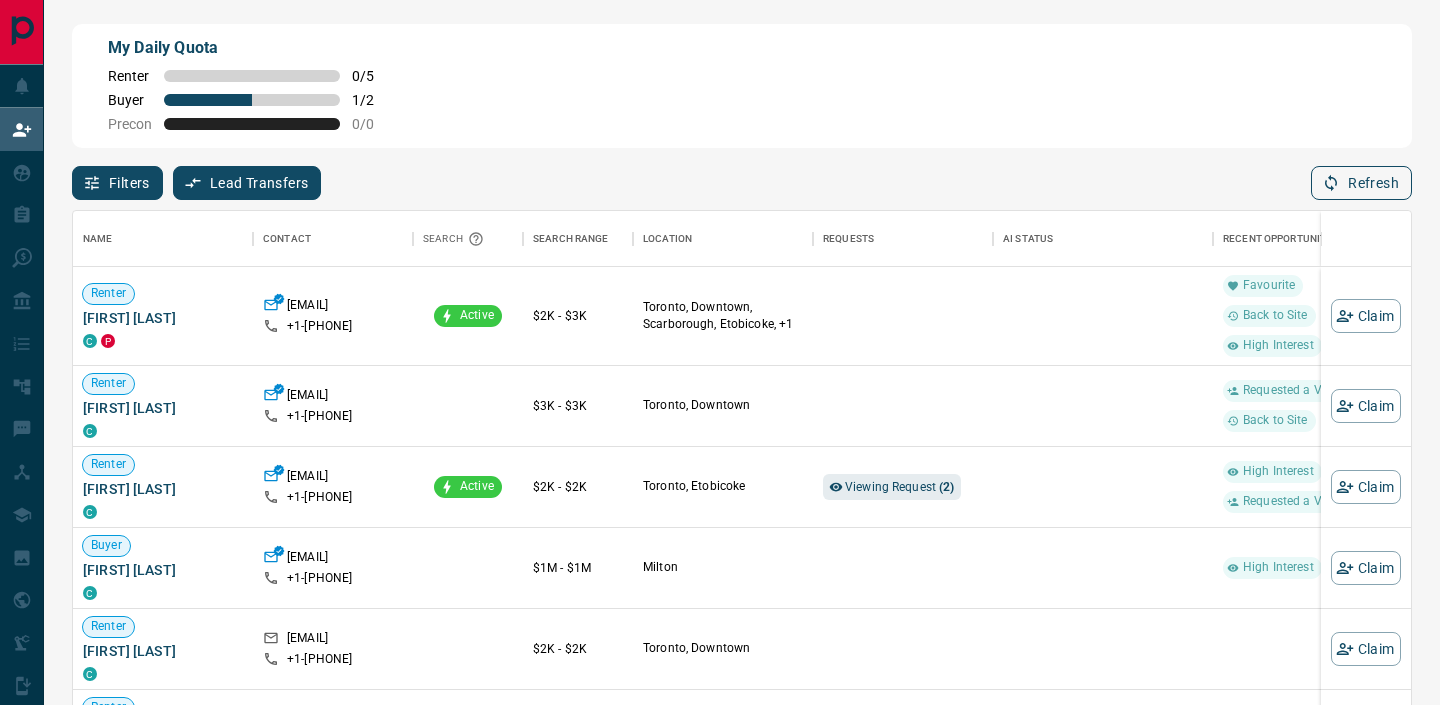 click on "Refresh" at bounding box center (1361, 183) 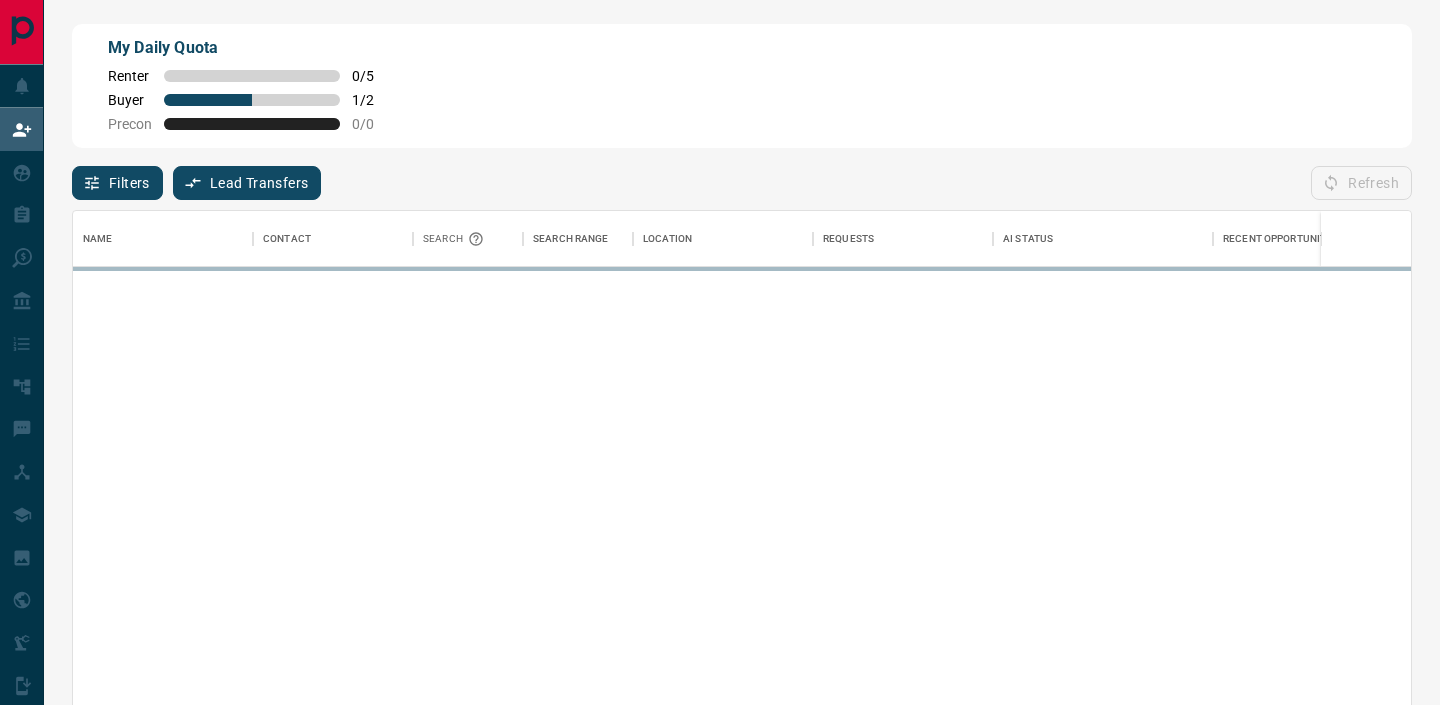 scroll, scrollTop: 1, scrollLeft: 1, axis: both 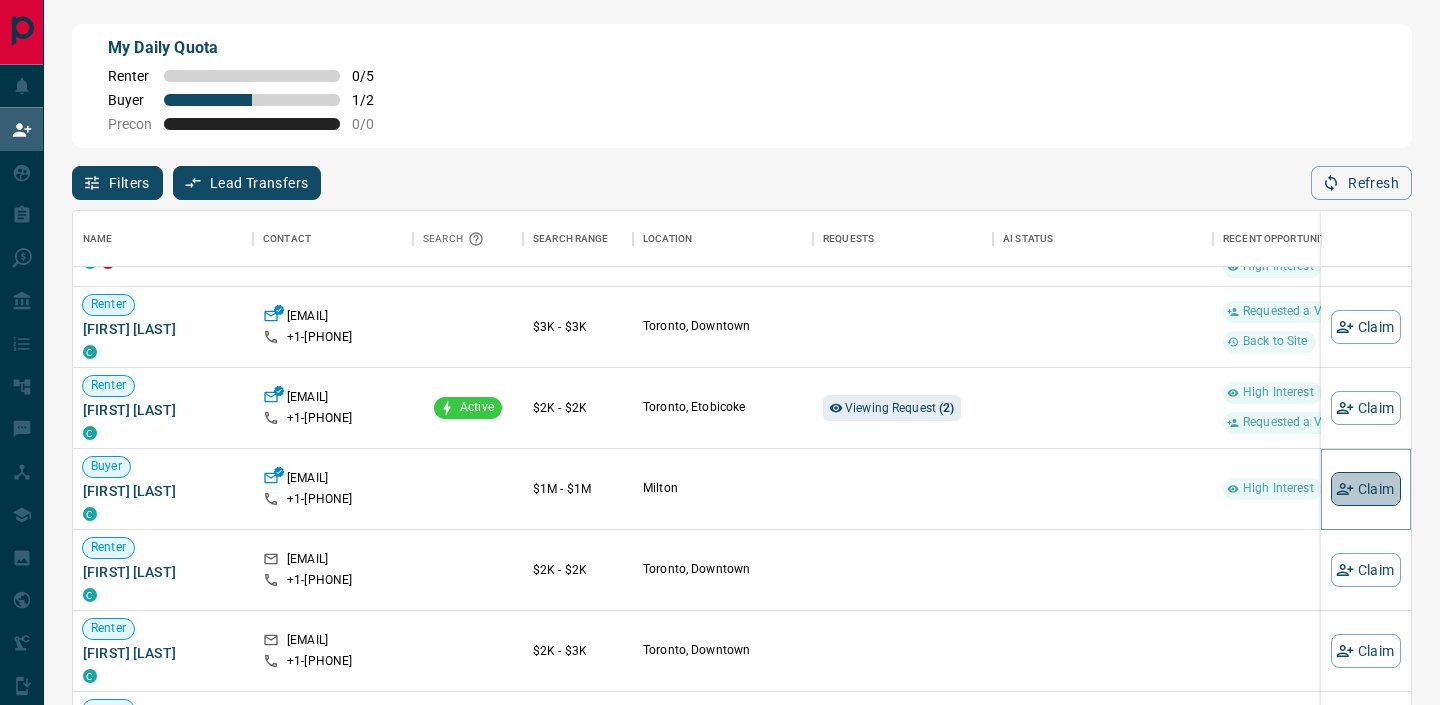 click on "Claim" at bounding box center (1366, 489) 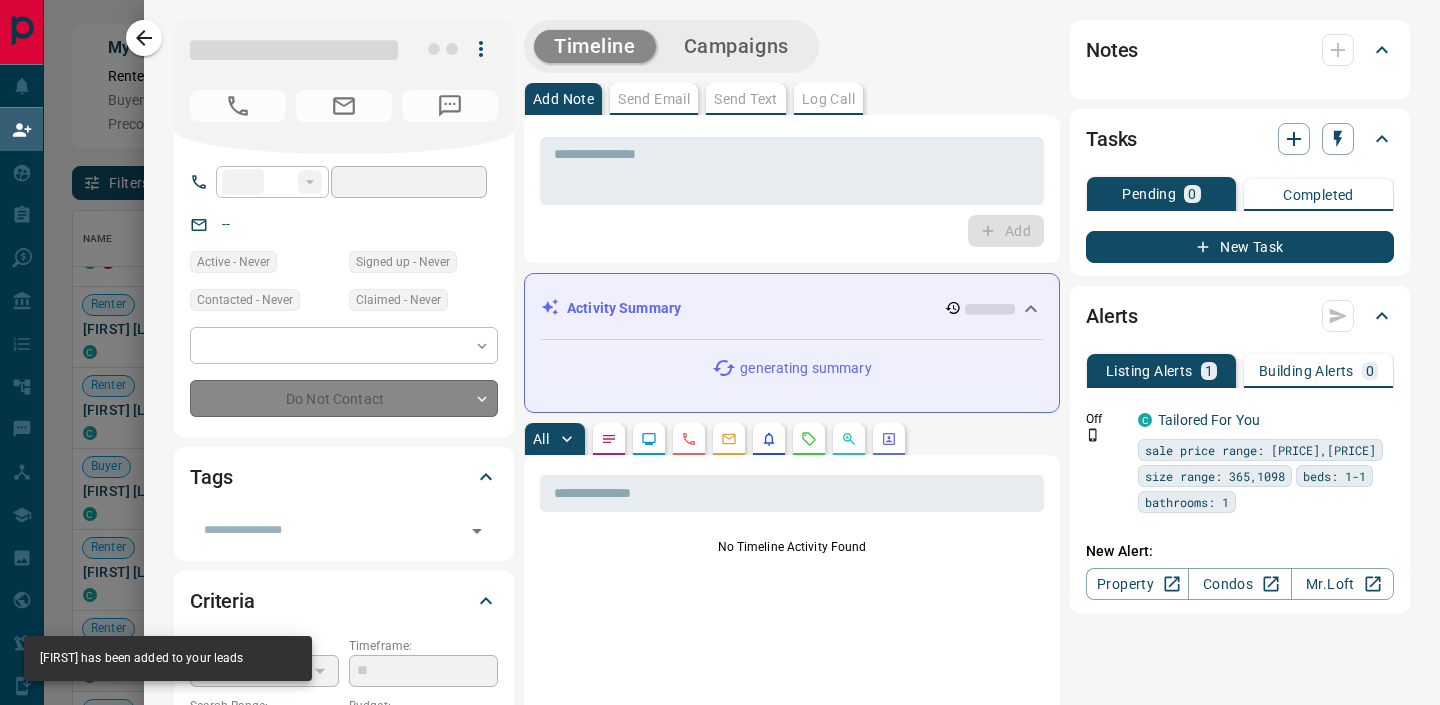 type on "**" 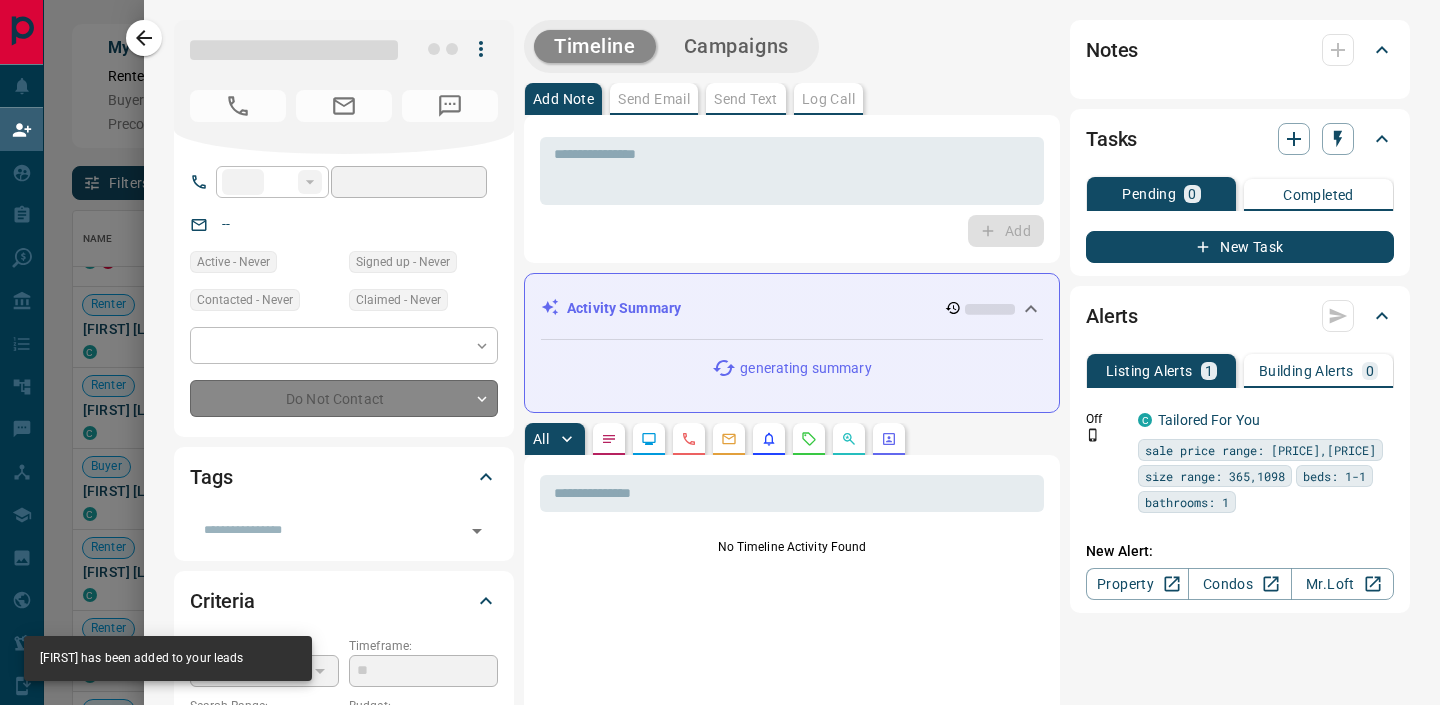 type on "**********" 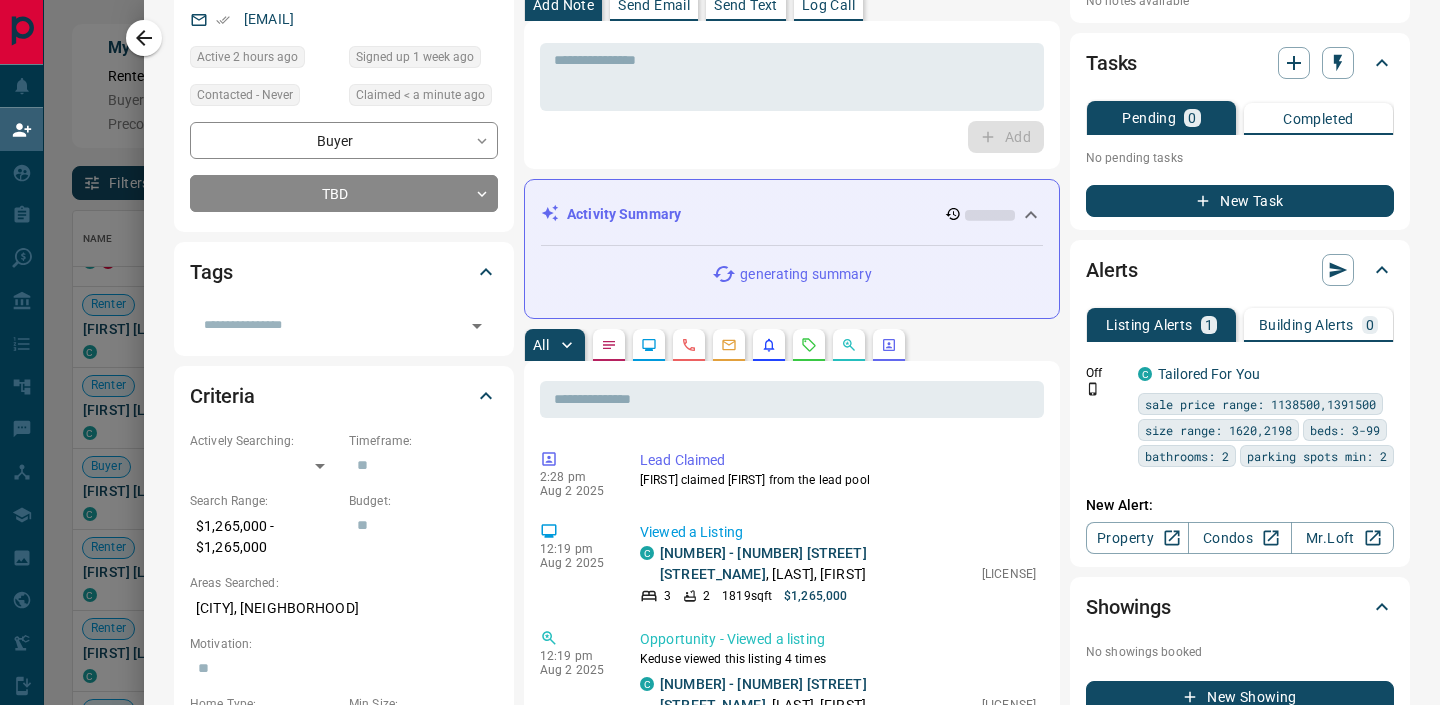 scroll, scrollTop: 0, scrollLeft: 0, axis: both 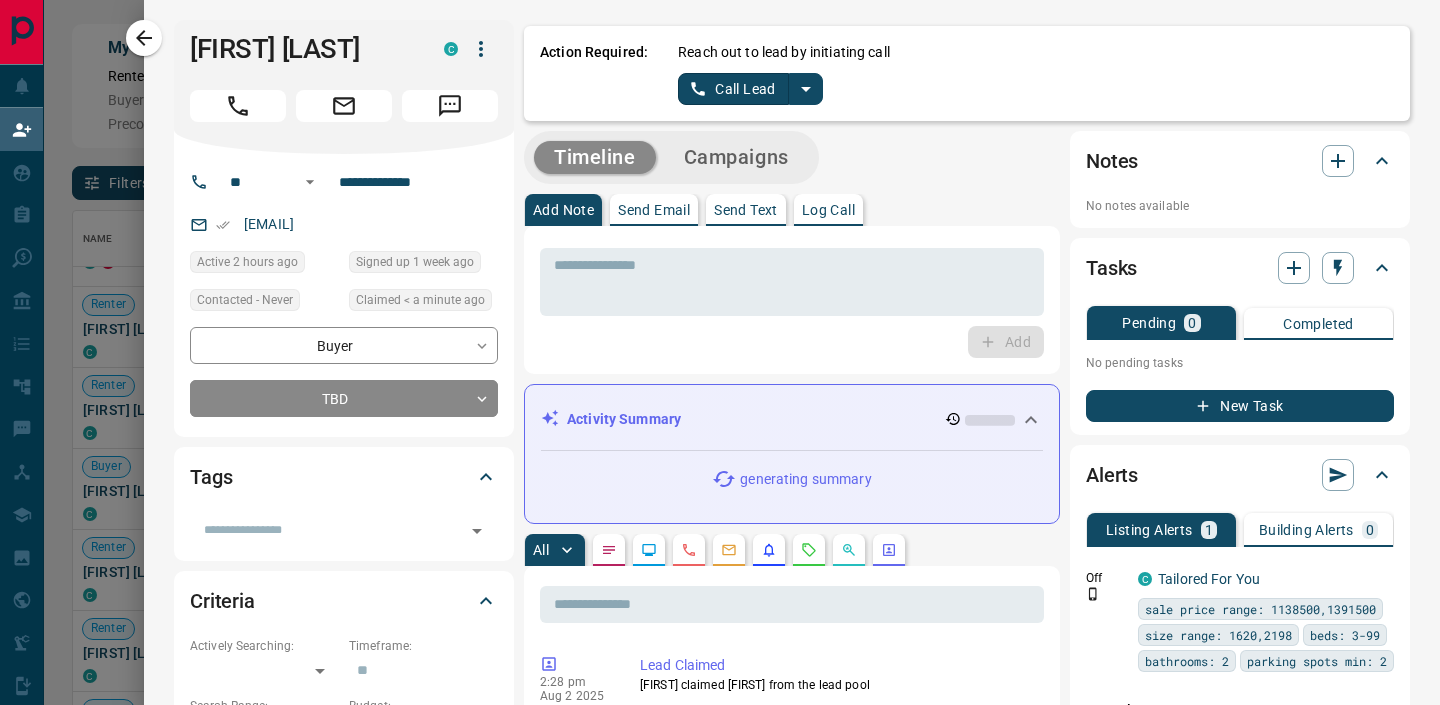 click 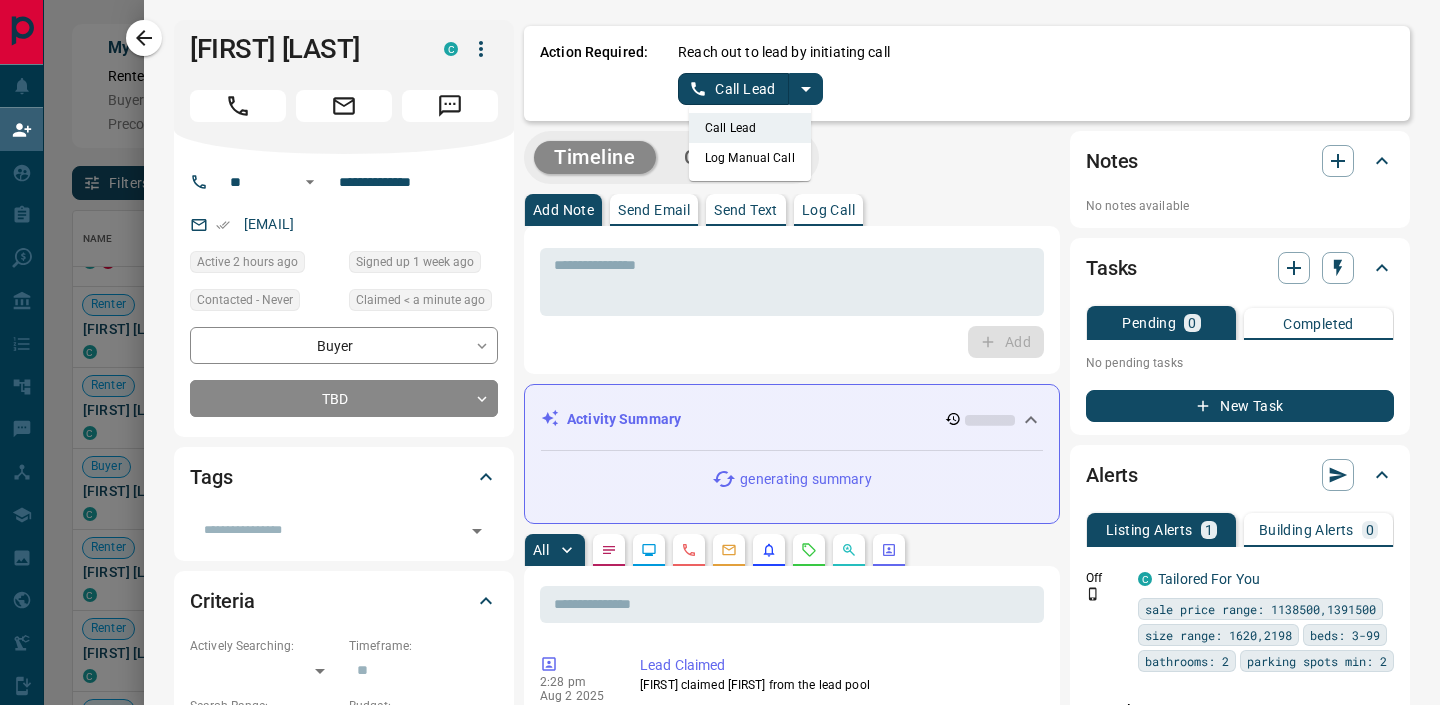 click on "Log Manual Call" at bounding box center [750, 158] 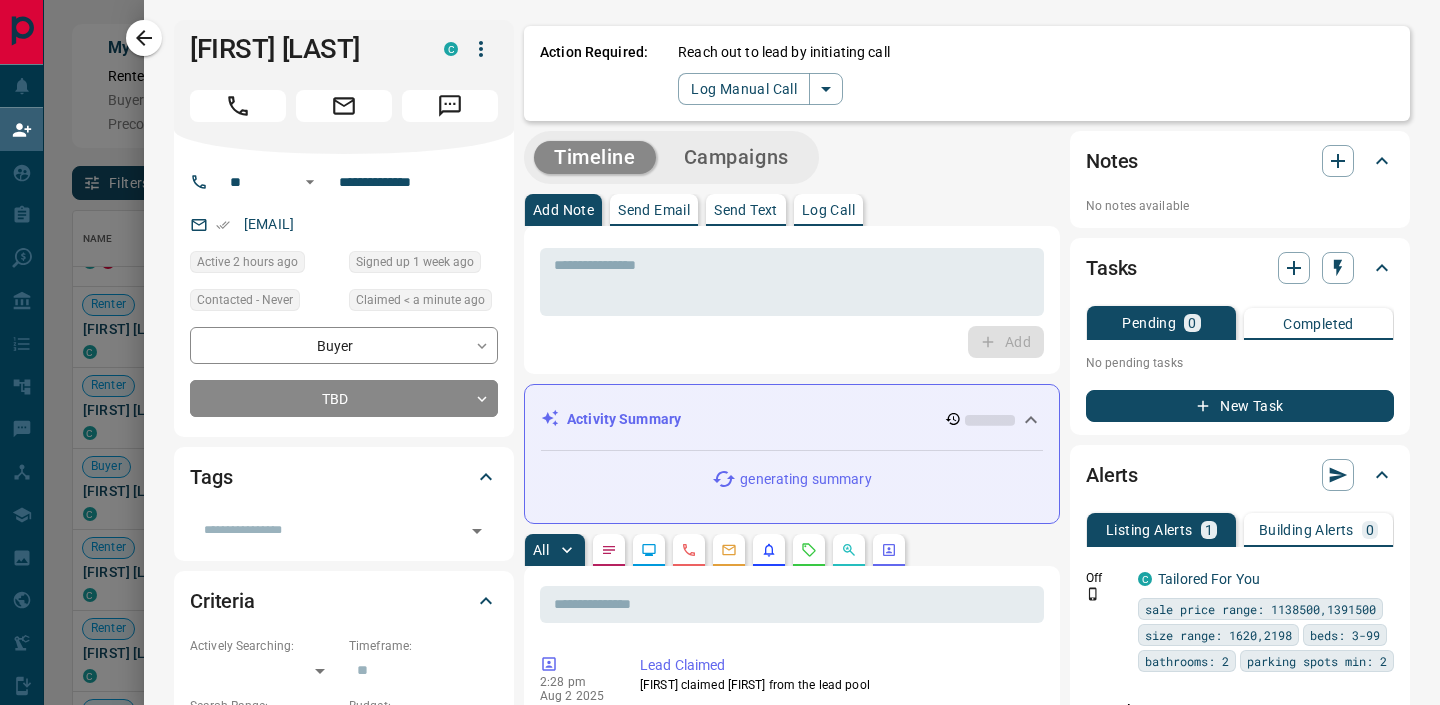click on "Action Required: Reach out to lead by initiating call Log Manual Call Timeline Campaigns Add Note Send Email Send Text Log Call * ​ Add Activity Summary generating summary All ​ 2:28 pm Aug 2 2025 Lead Claimed Faizan Maqsood claimed Keduse from the lead pool   12:19 pm Aug 2 2025 Viewed a Listing C 602 - 640 Sauve Street S , Beaty, Milton 3 2 1819  sqft $1,265,000 W12058213 12:19 pm Aug 2 2025 Opportunity - Viewed a listing Keduse viewed this listing 4 times C 602 - 640 Sauve Street S , Beaty, Milton 3 2 1819  sqft $1,265,000 W12058213 10:47 pm Jul 31 2025 Opportunity - Viewed a listing Keduse viewed this listing 3 times C 602 - 640 Sauve Street S , Beaty, Milton 3 2 1819  sqft $1,265,000 W12058213 10:47 pm Jul 31 2025 Viewed a Listing C 602 - 640 Sauve Street S , Beaty, Milton 3 2 1819  sqft $1,265,000 W12058213 8:44 pm Jul 31 2025 Viewed a Building  C Origin Condominiums 610 Sauve St, Milton, ON Mid-Rise | 2017 | 6 floors | 197 units 8:44 pm Jul 31 2025 Viewed a Listing C 602 - 640 Sauve Street S 3 2 C" at bounding box center (967, 1144) 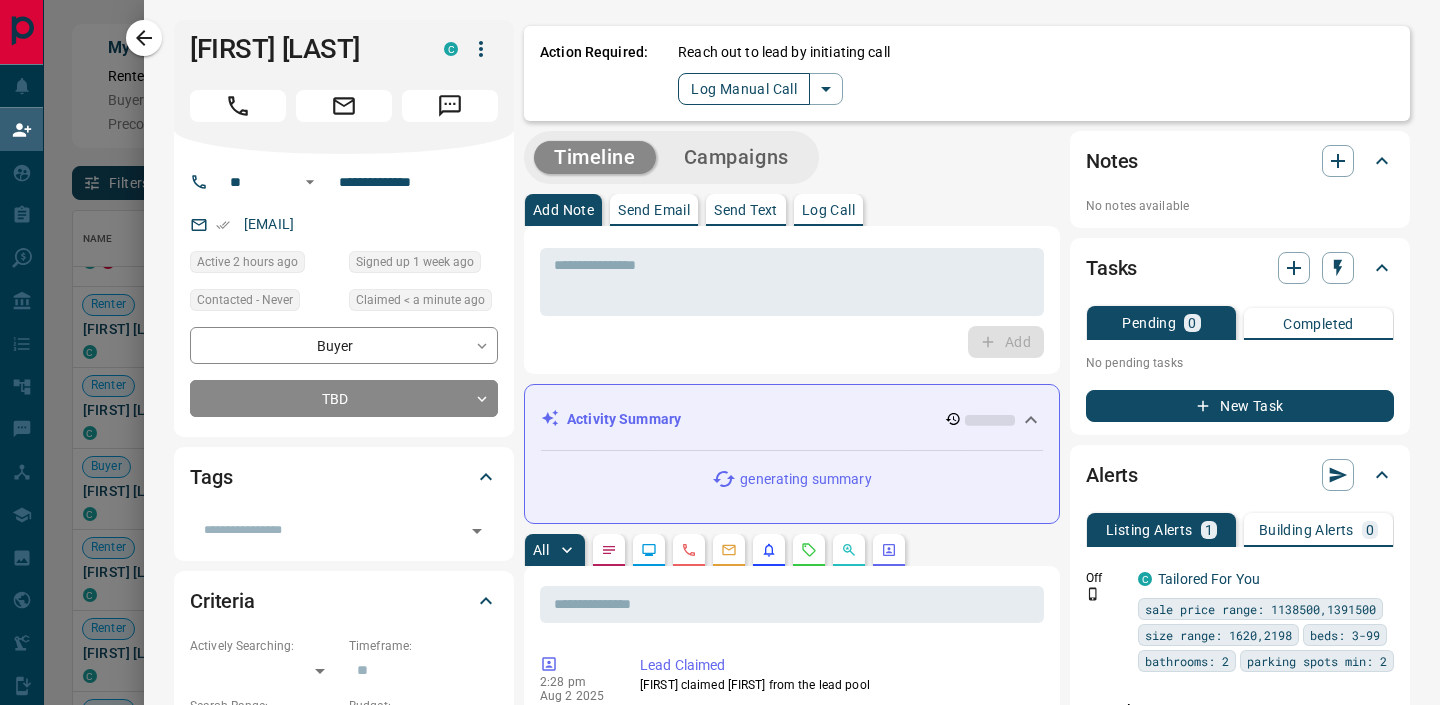 click on "Log Manual Call" at bounding box center (744, 89) 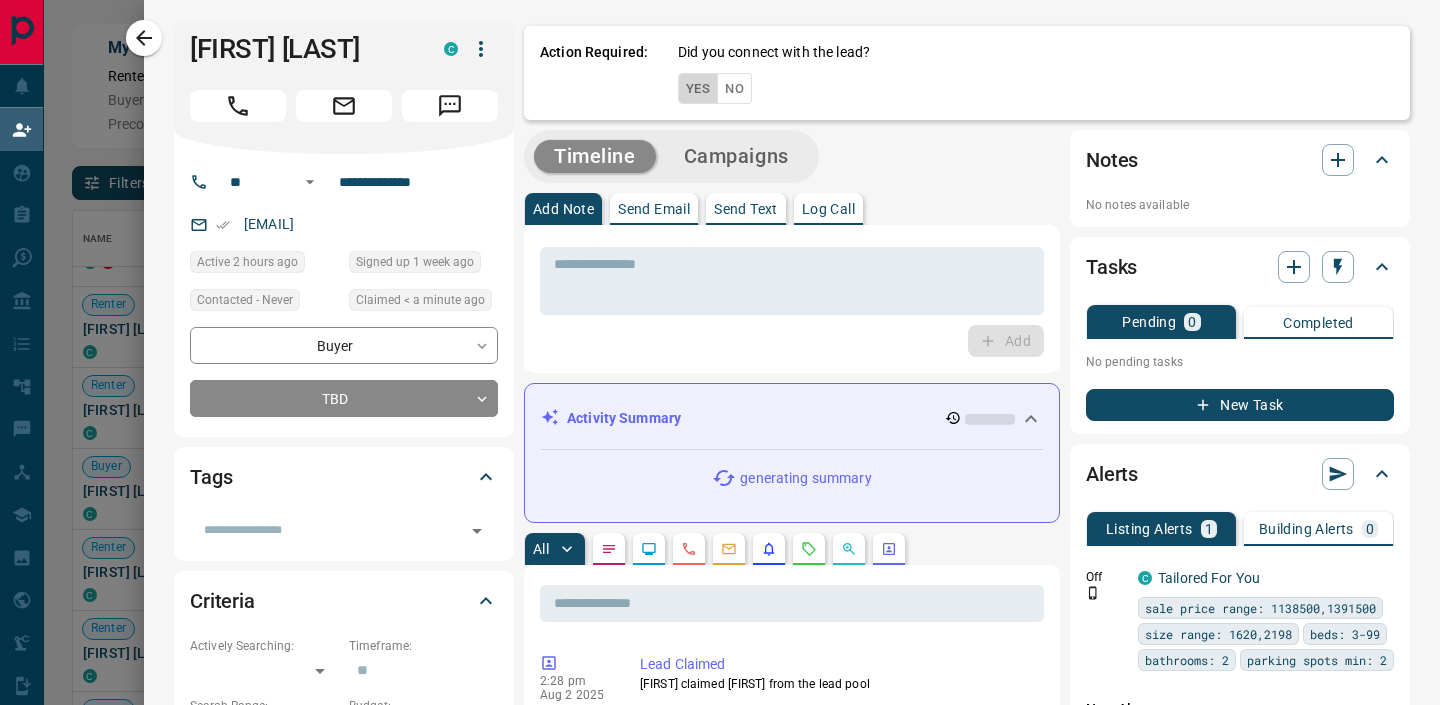 click on "Yes" at bounding box center [698, 88] 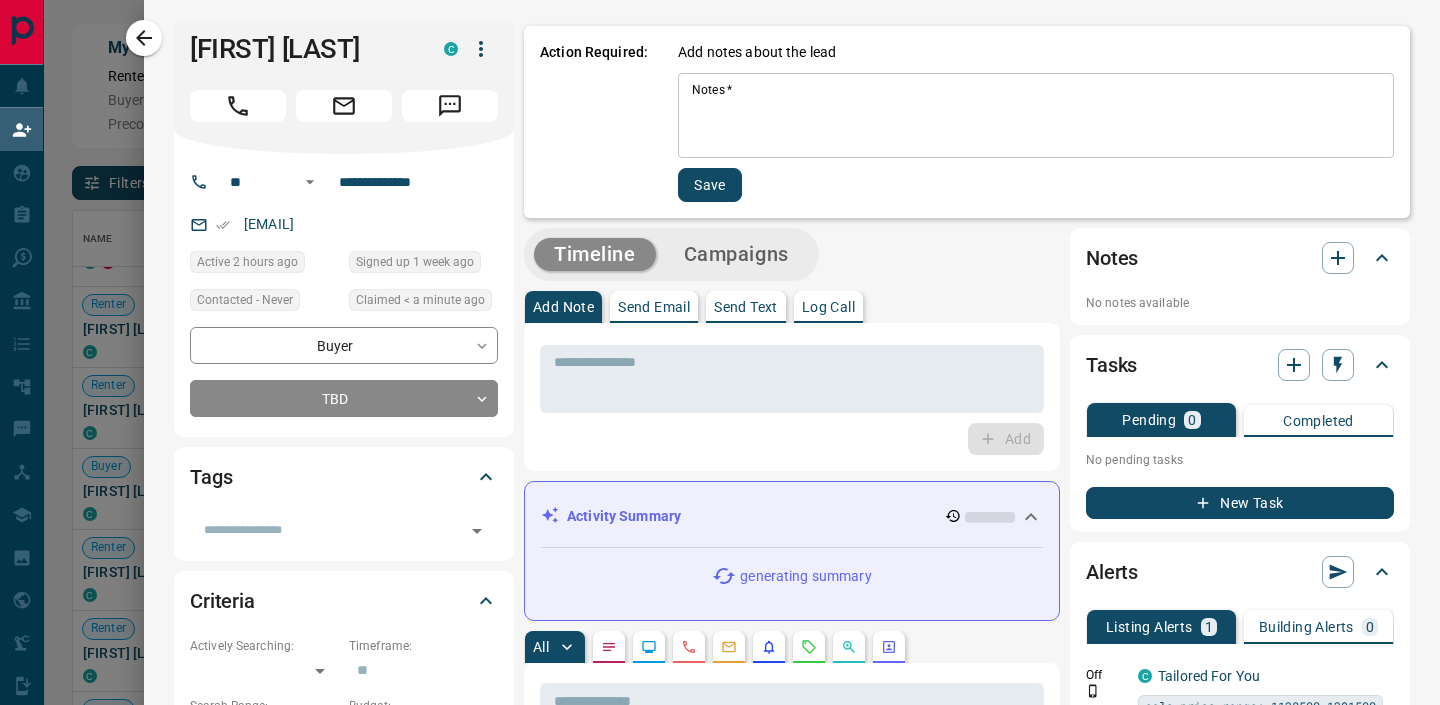 click on "Notes   *" at bounding box center (1036, 116) 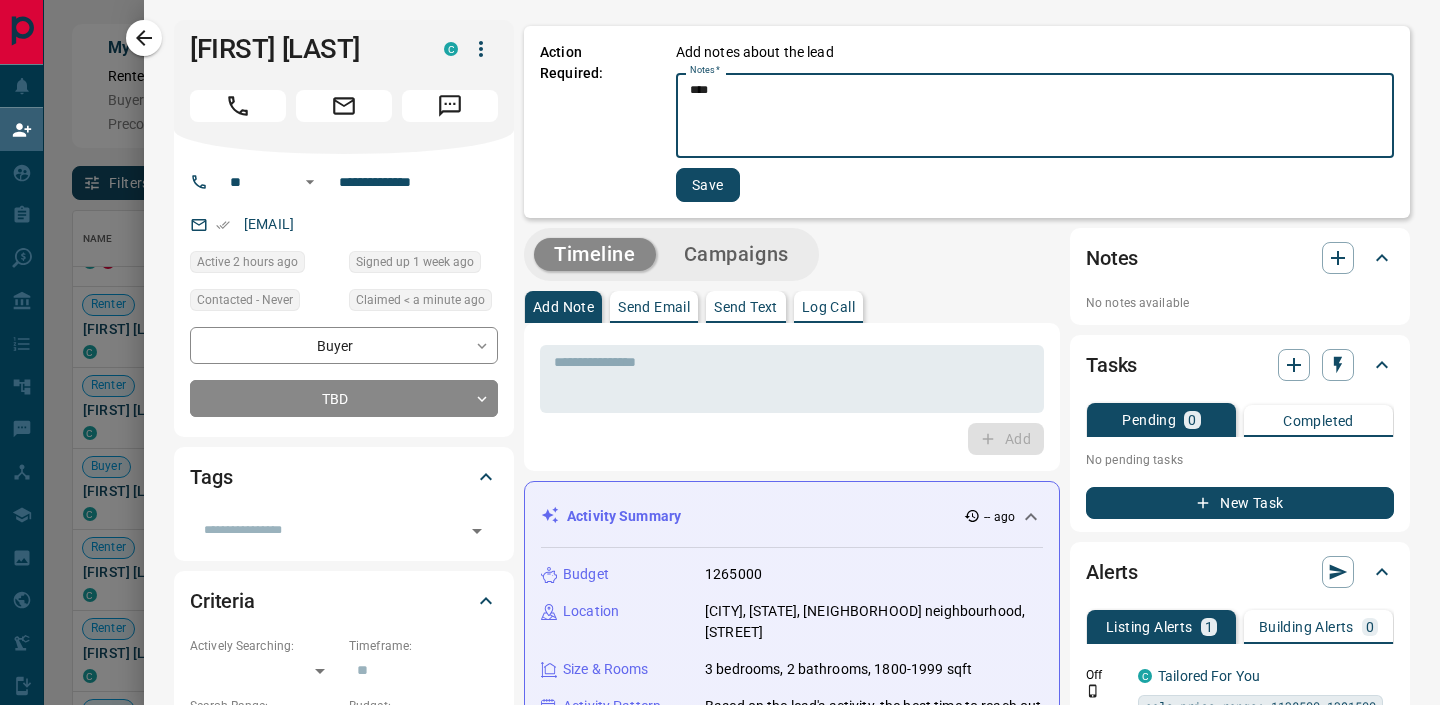 type on "****" 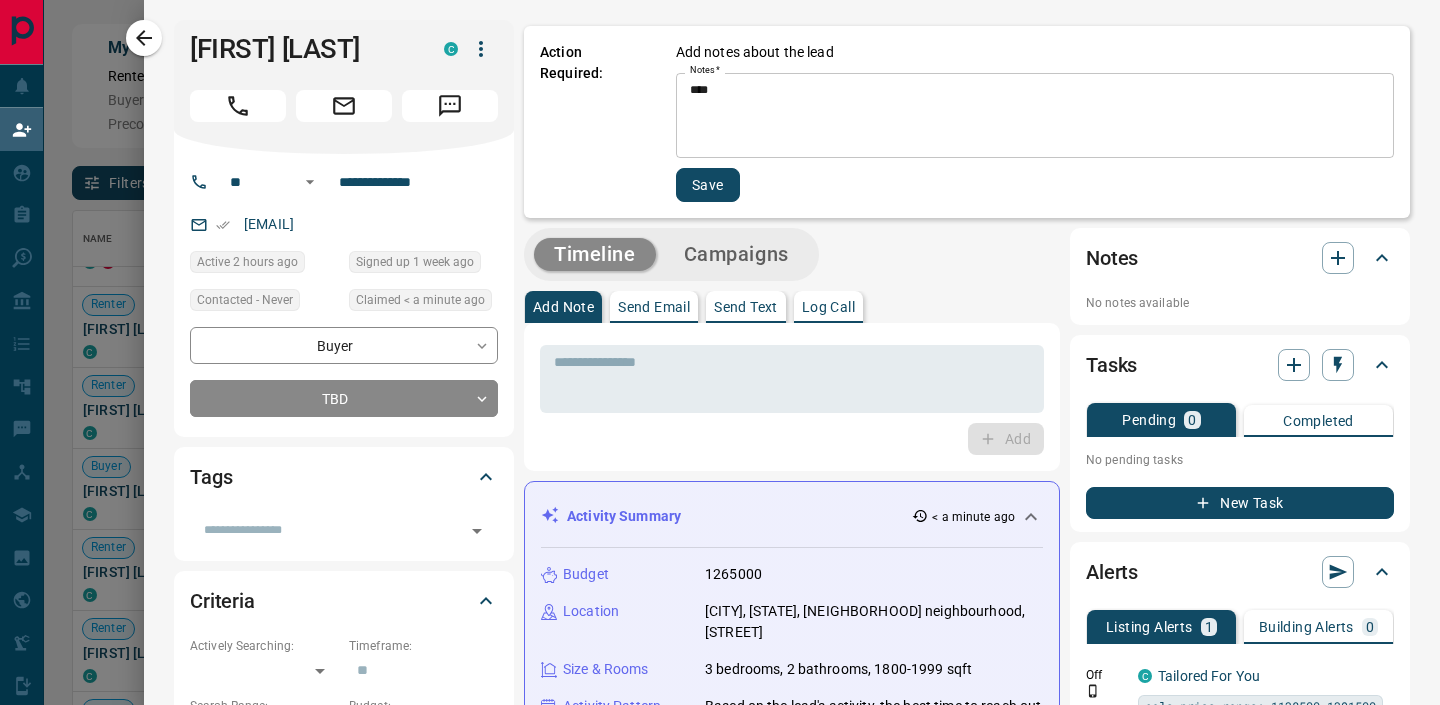 click on "Save" at bounding box center (708, 185) 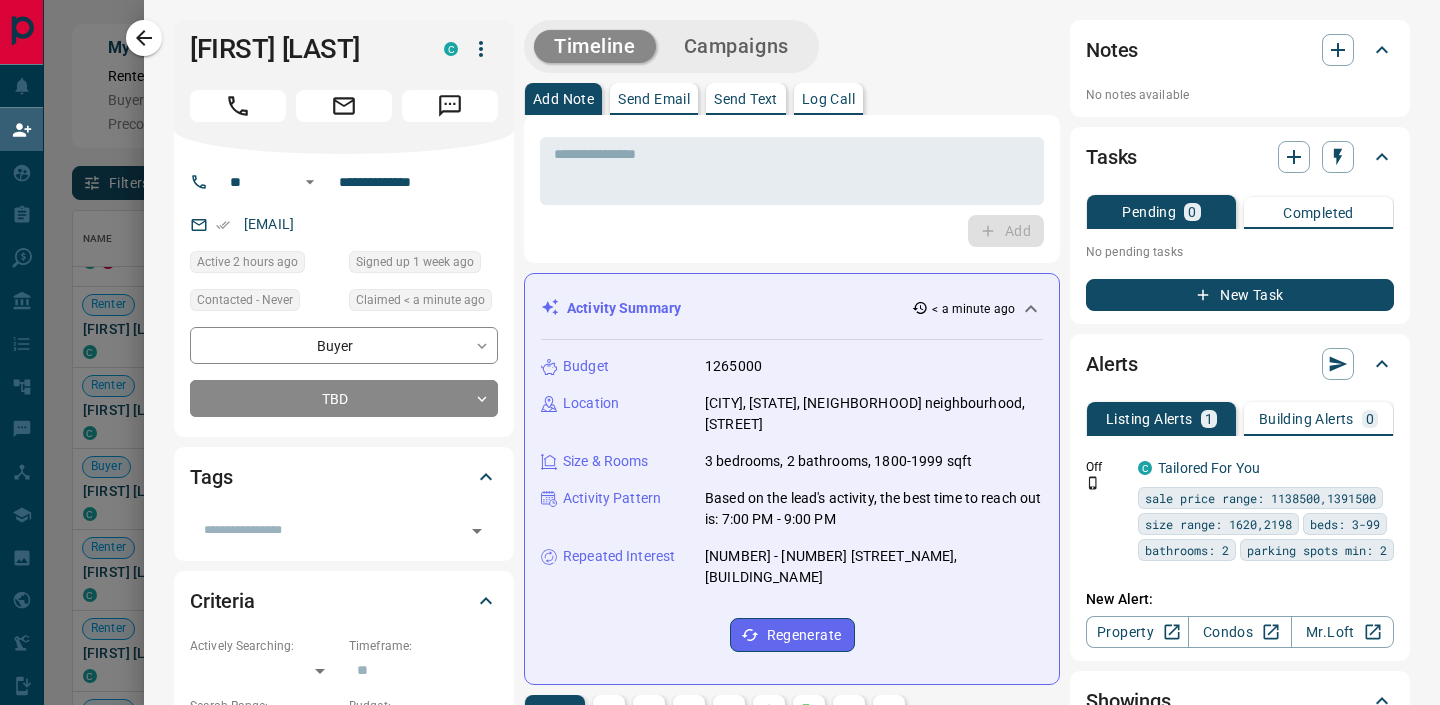 click on "New Task" at bounding box center [1240, 295] 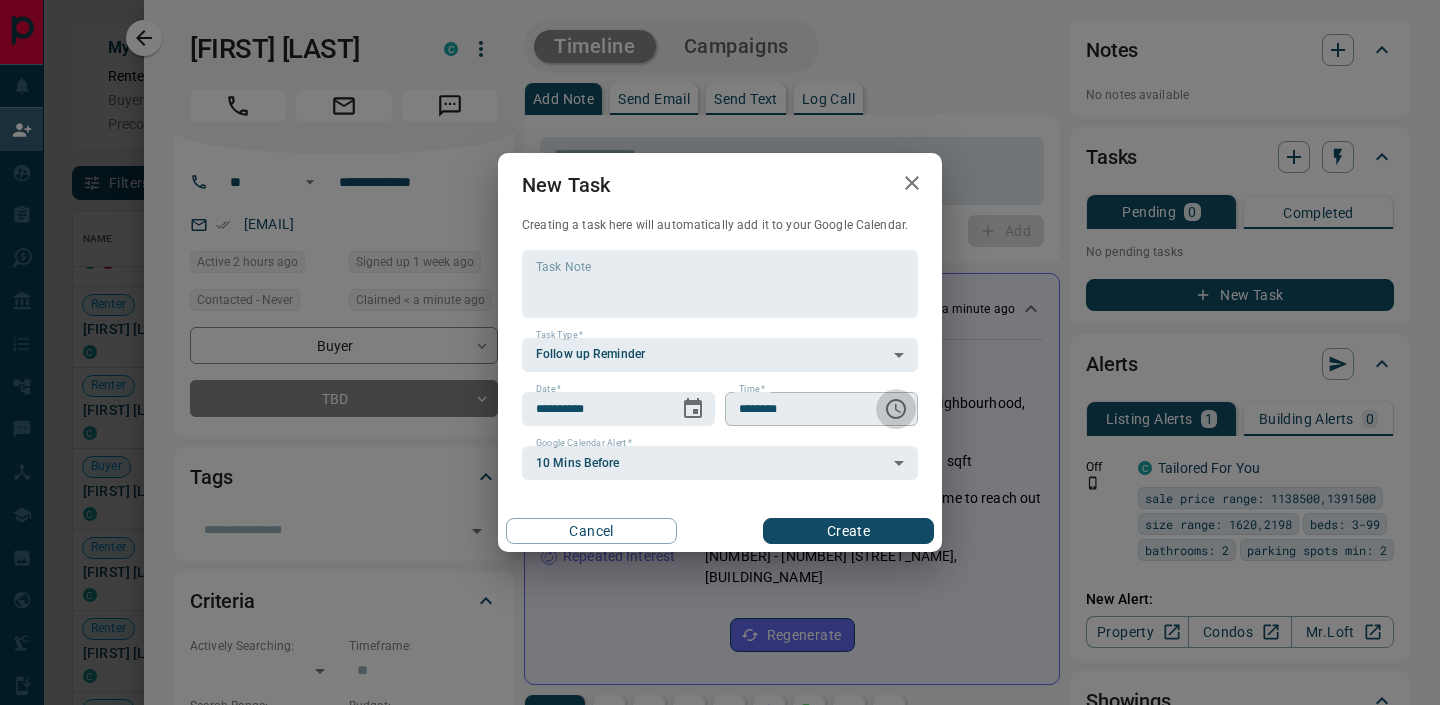 click 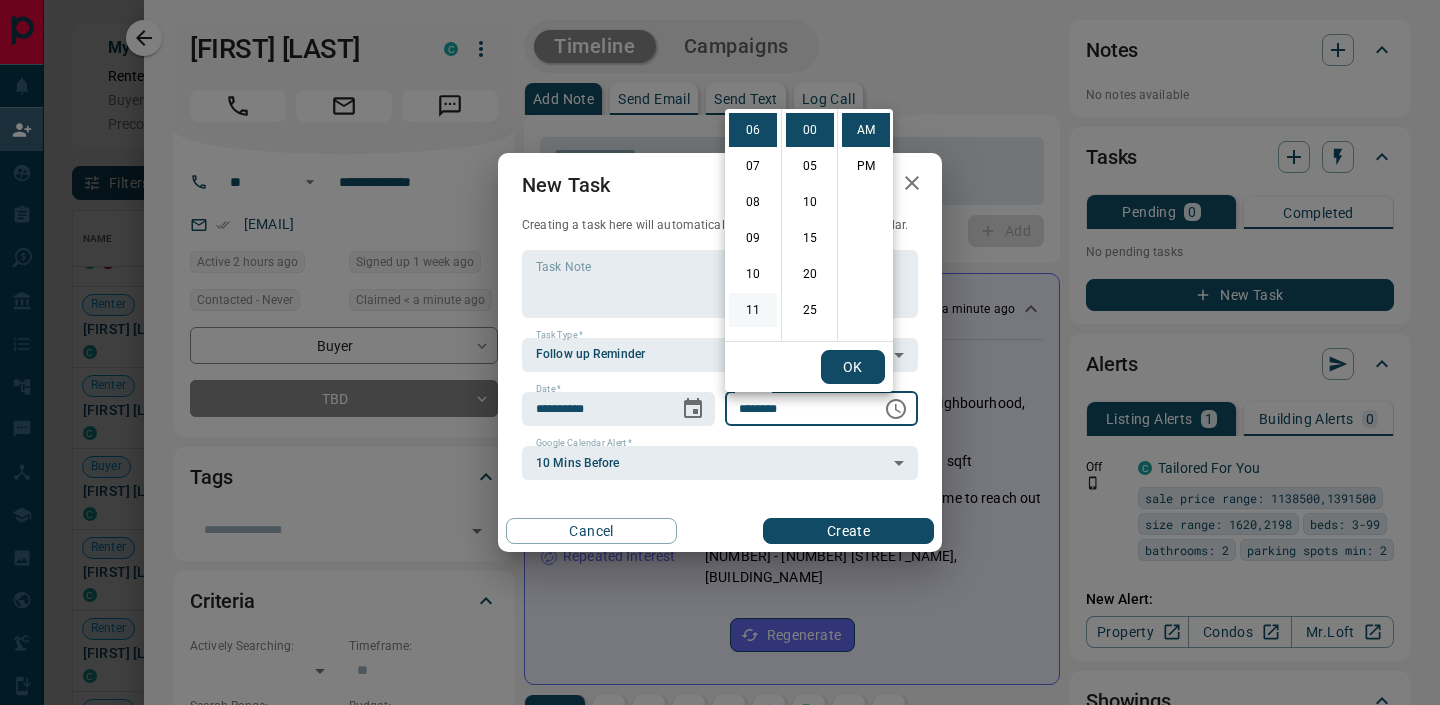 click on "11" at bounding box center (753, 310) 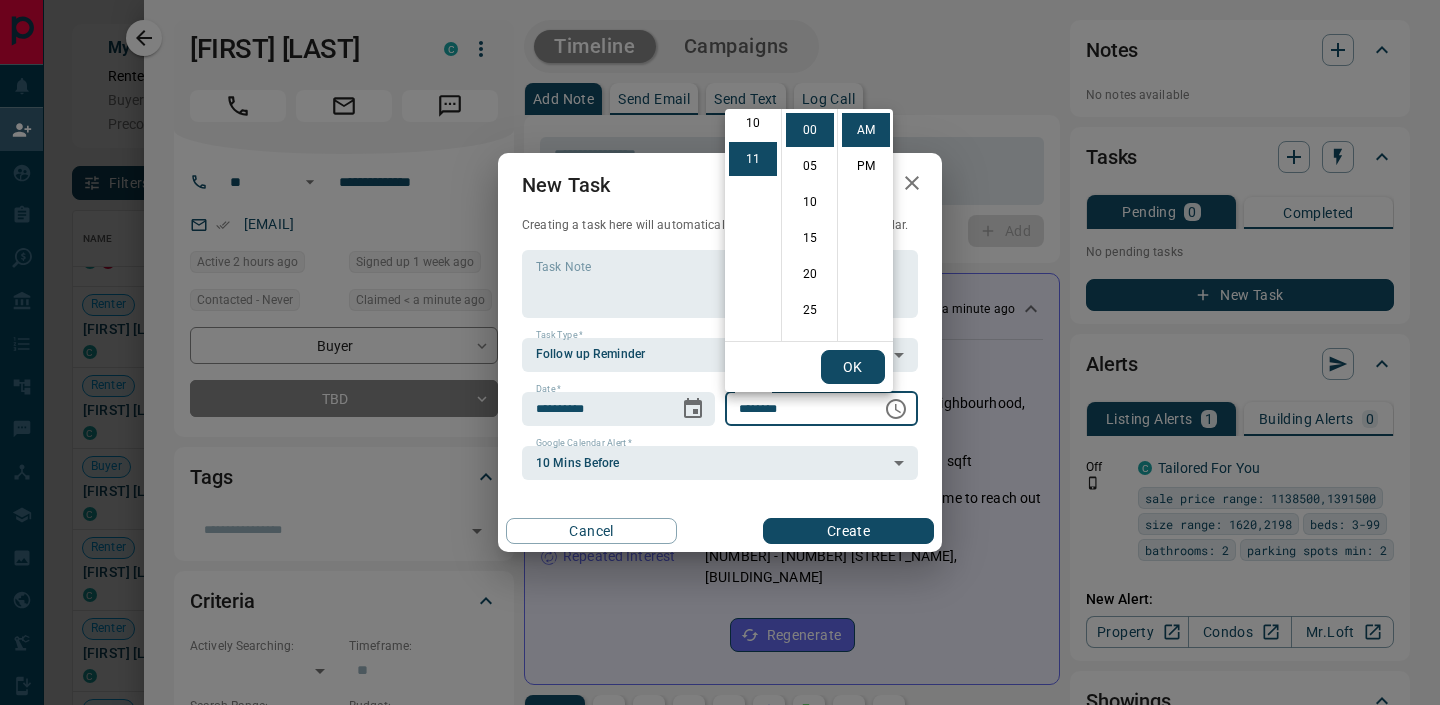 scroll, scrollTop: 390, scrollLeft: 0, axis: vertical 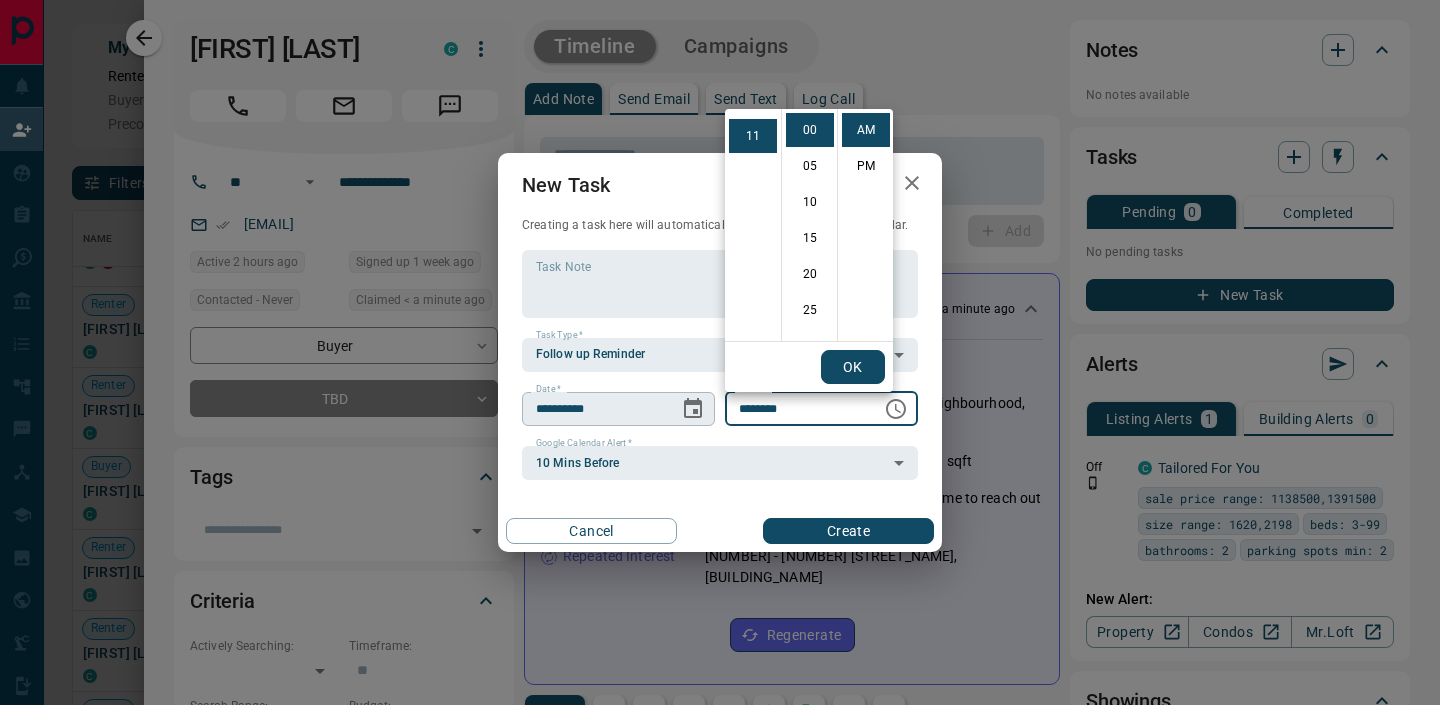 click 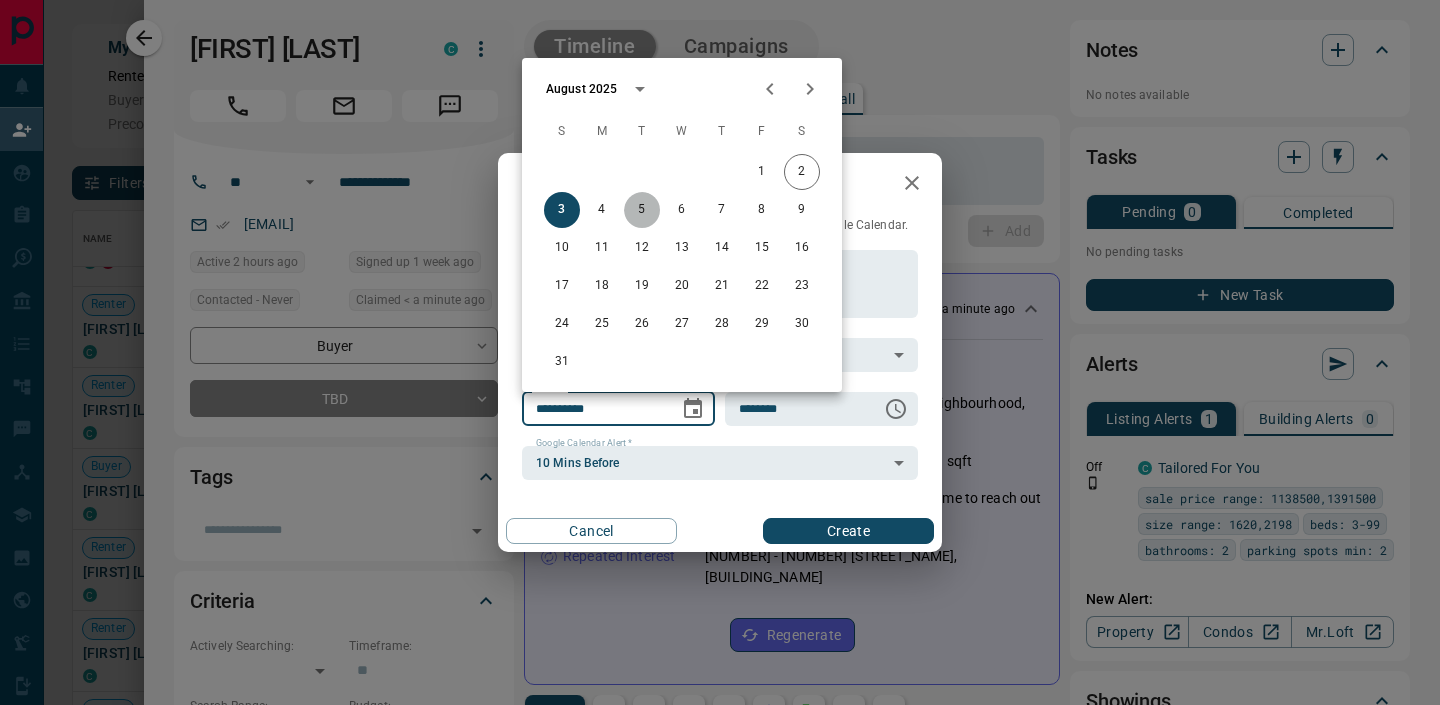 click on "5" at bounding box center (642, 210) 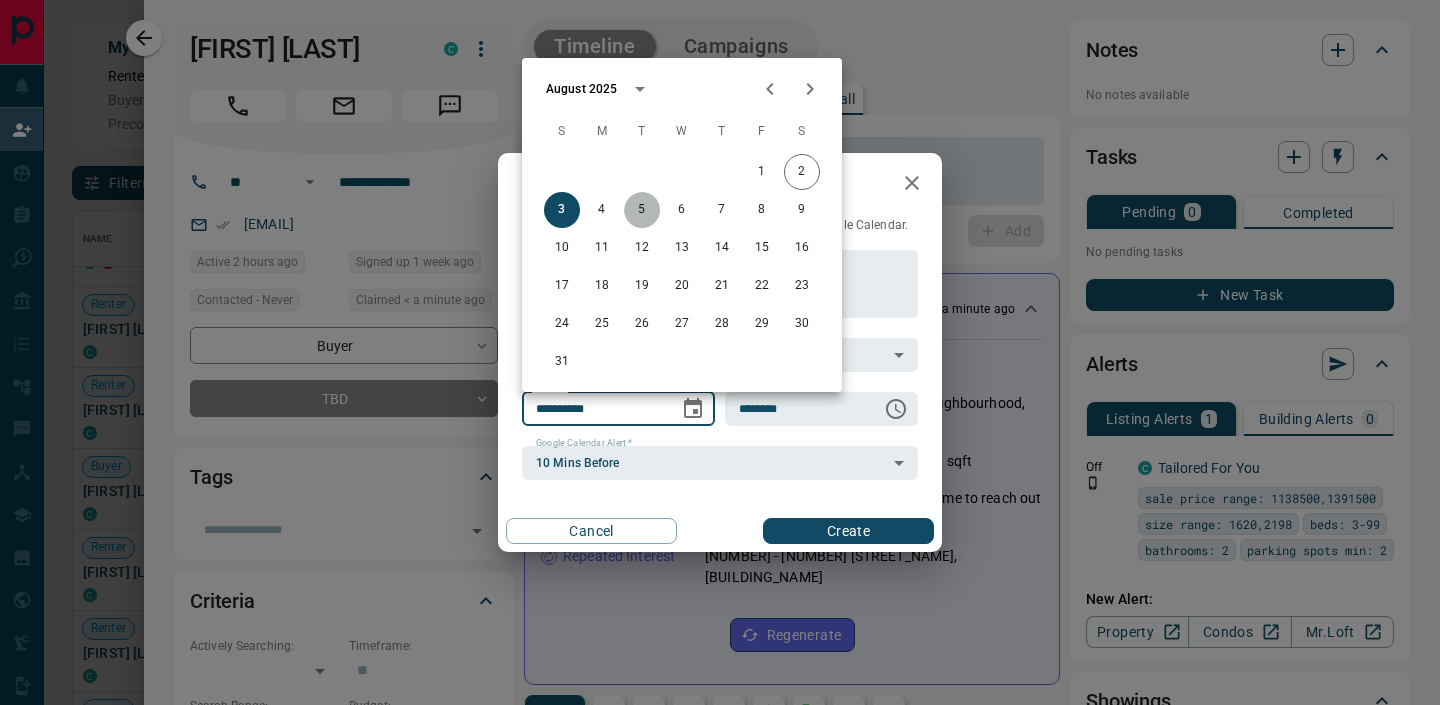 type on "**********" 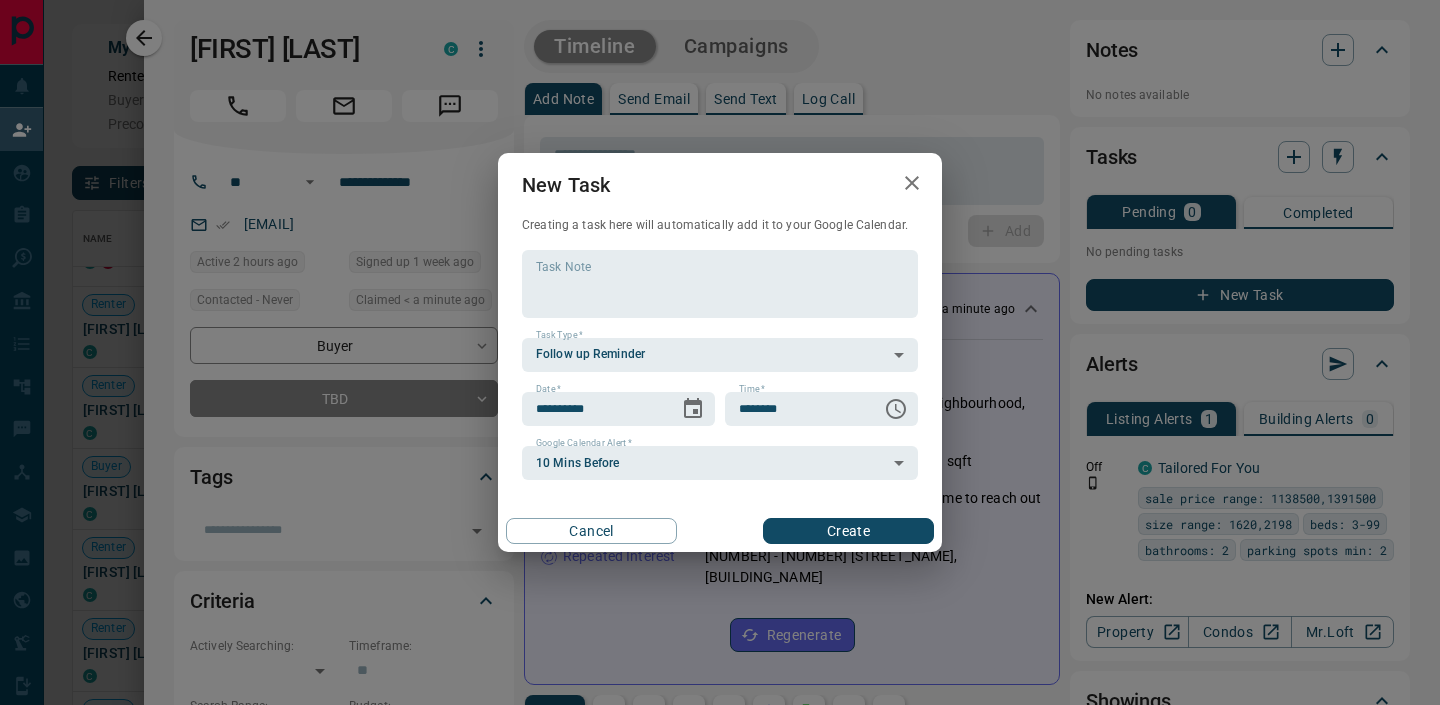 click on "Create" at bounding box center [848, 531] 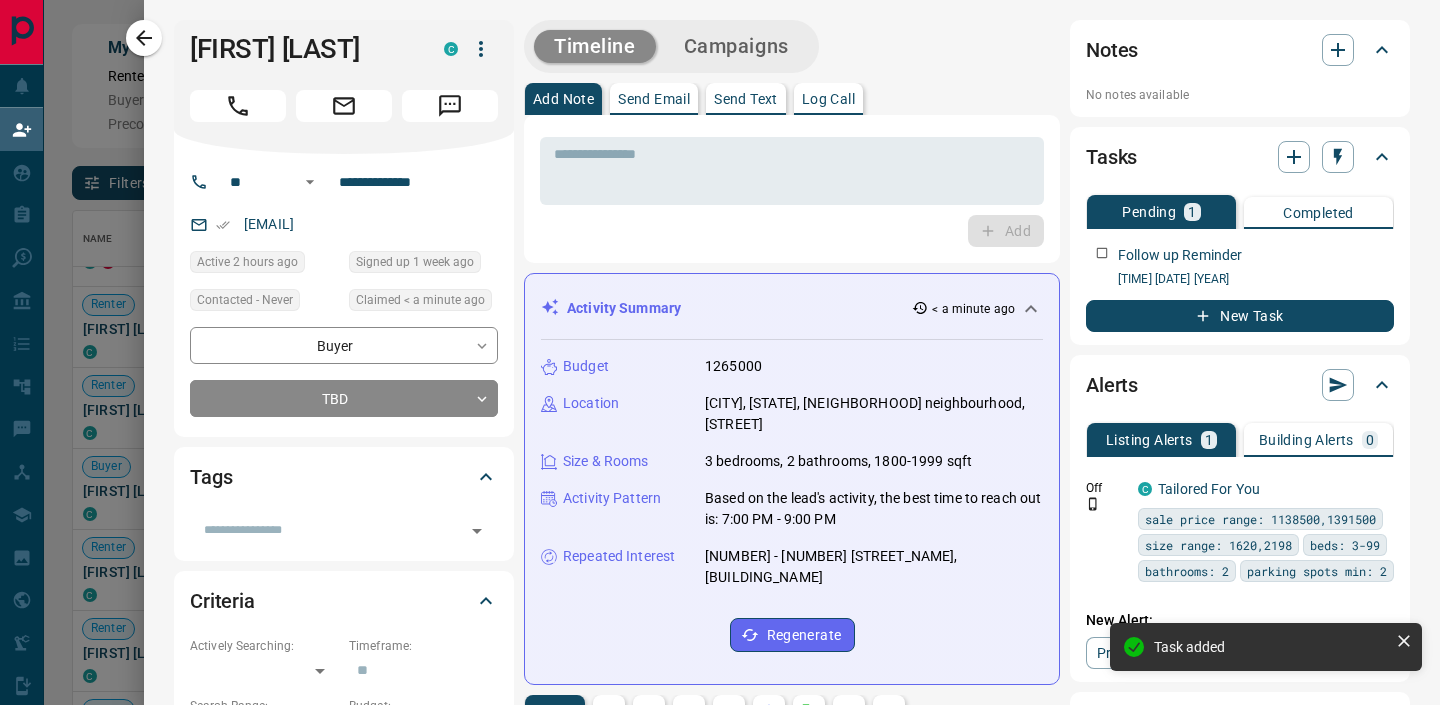 click at bounding box center (720, 352) 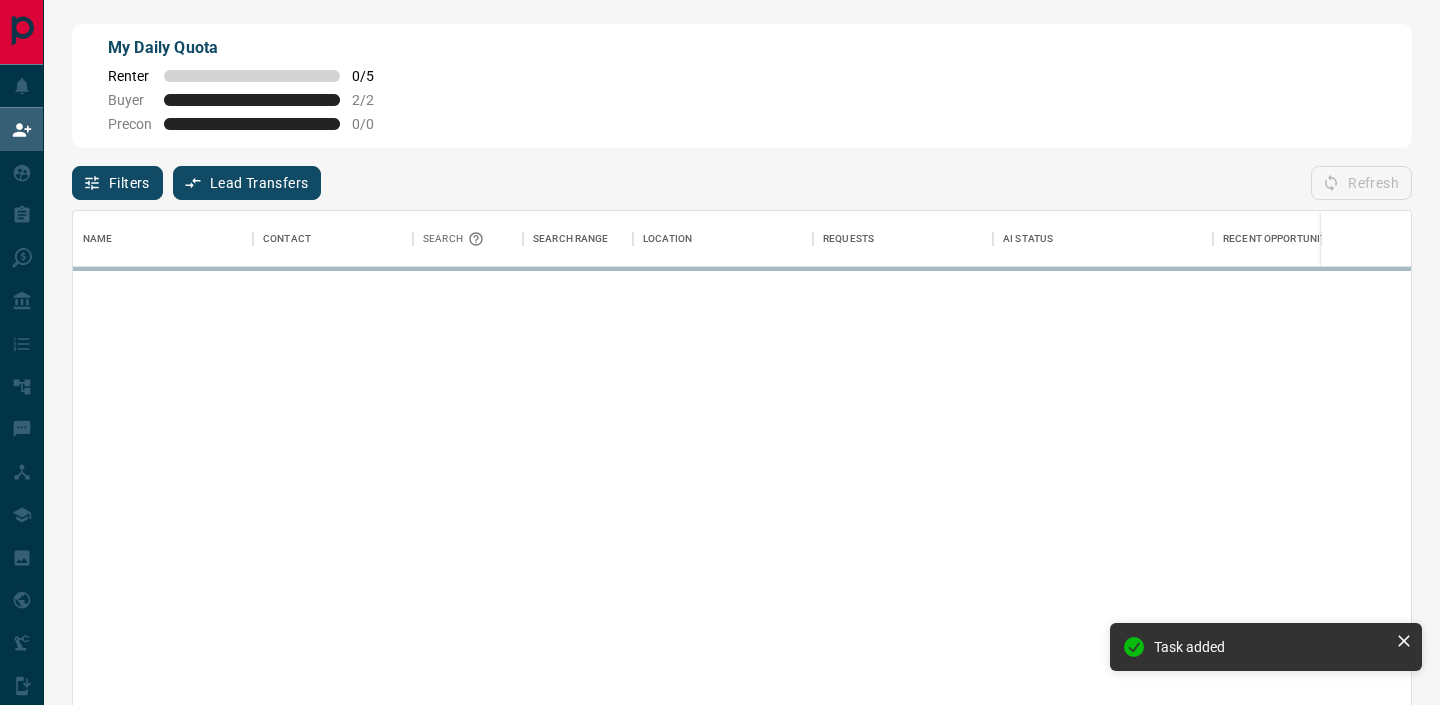 scroll, scrollTop: 1, scrollLeft: 1, axis: both 